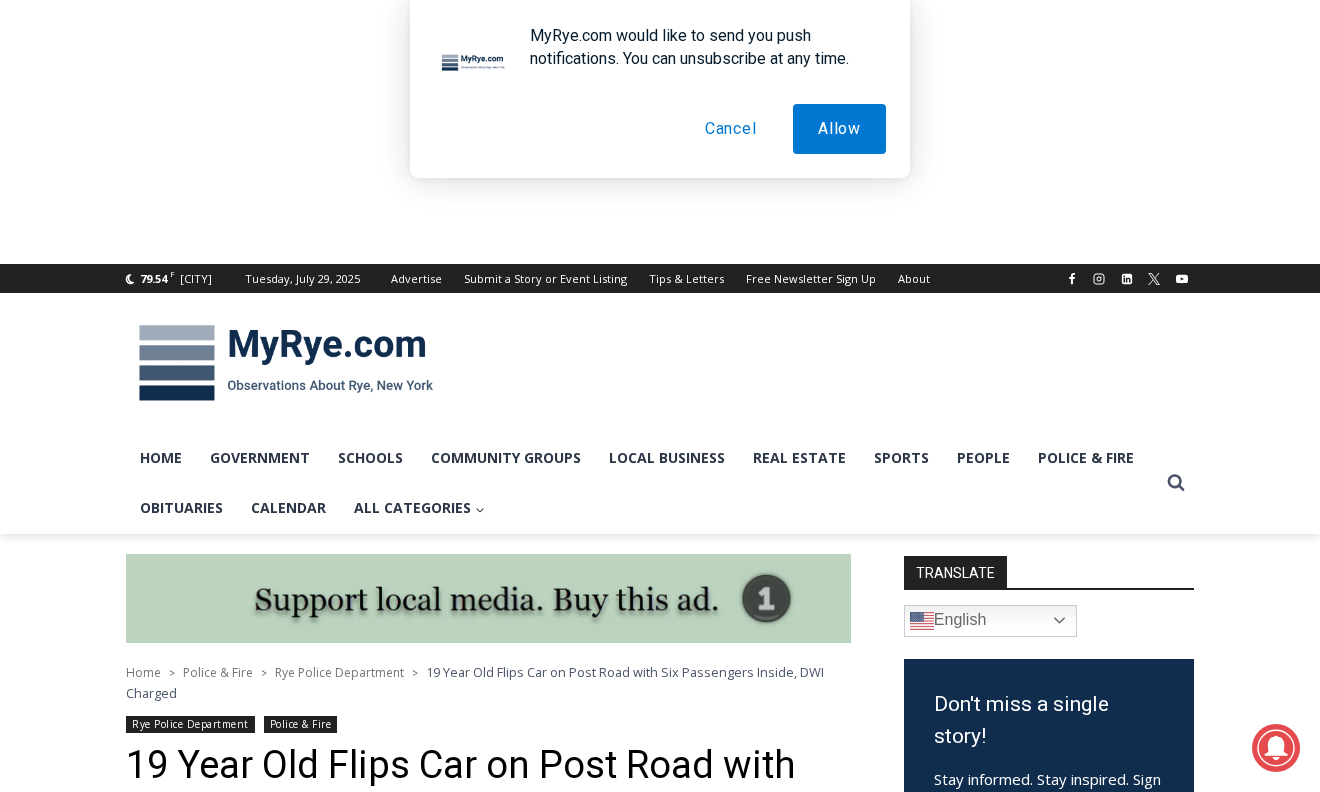 scroll, scrollTop: 491, scrollLeft: 0, axis: vertical 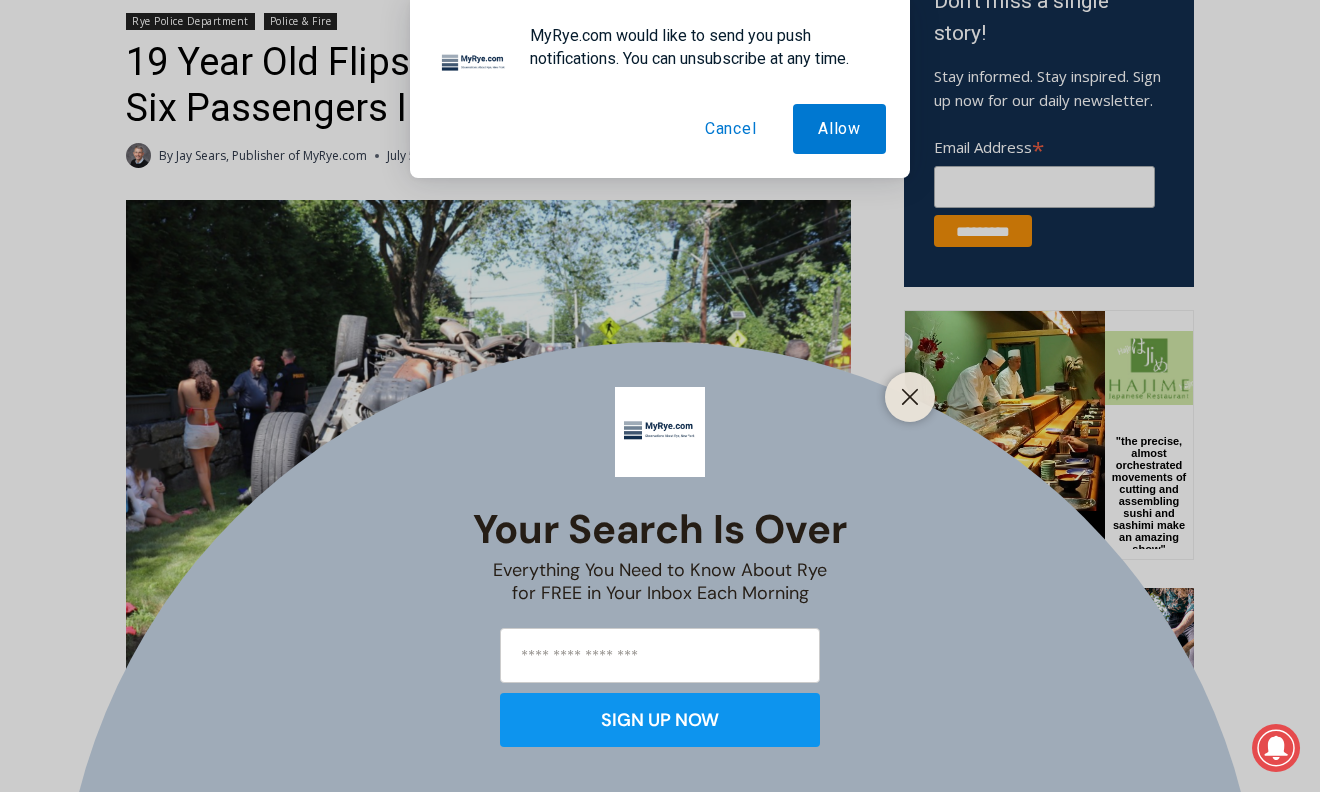 click on "Cancel" at bounding box center (731, 129) 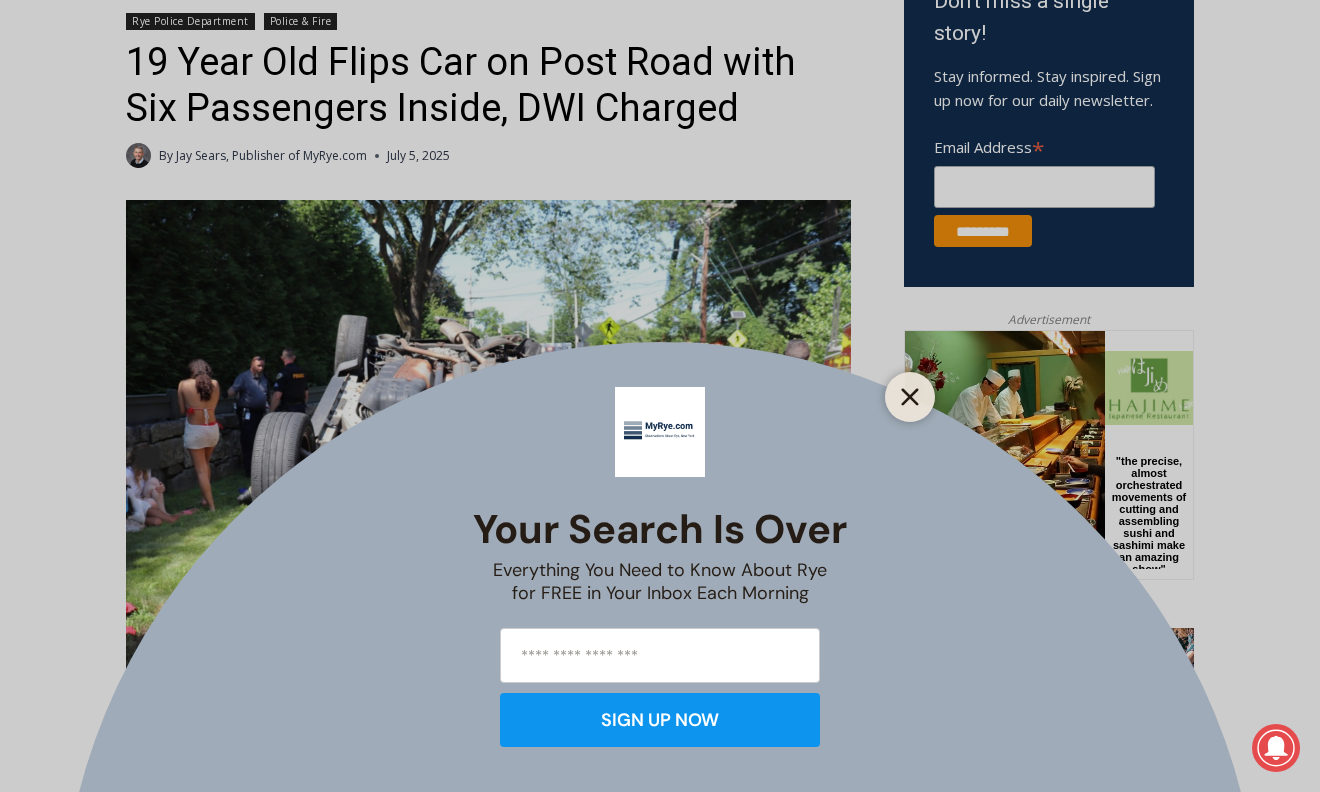 click 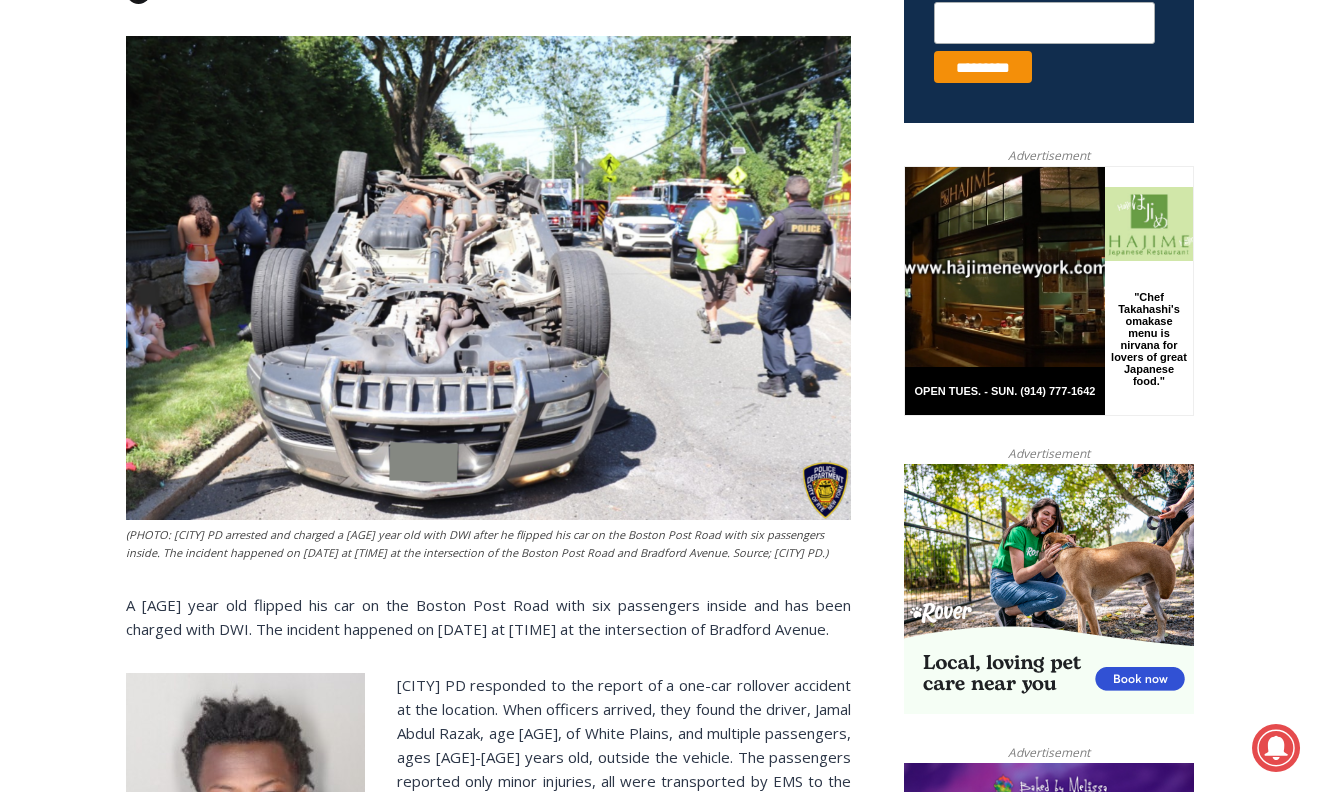 scroll, scrollTop: 892, scrollLeft: 0, axis: vertical 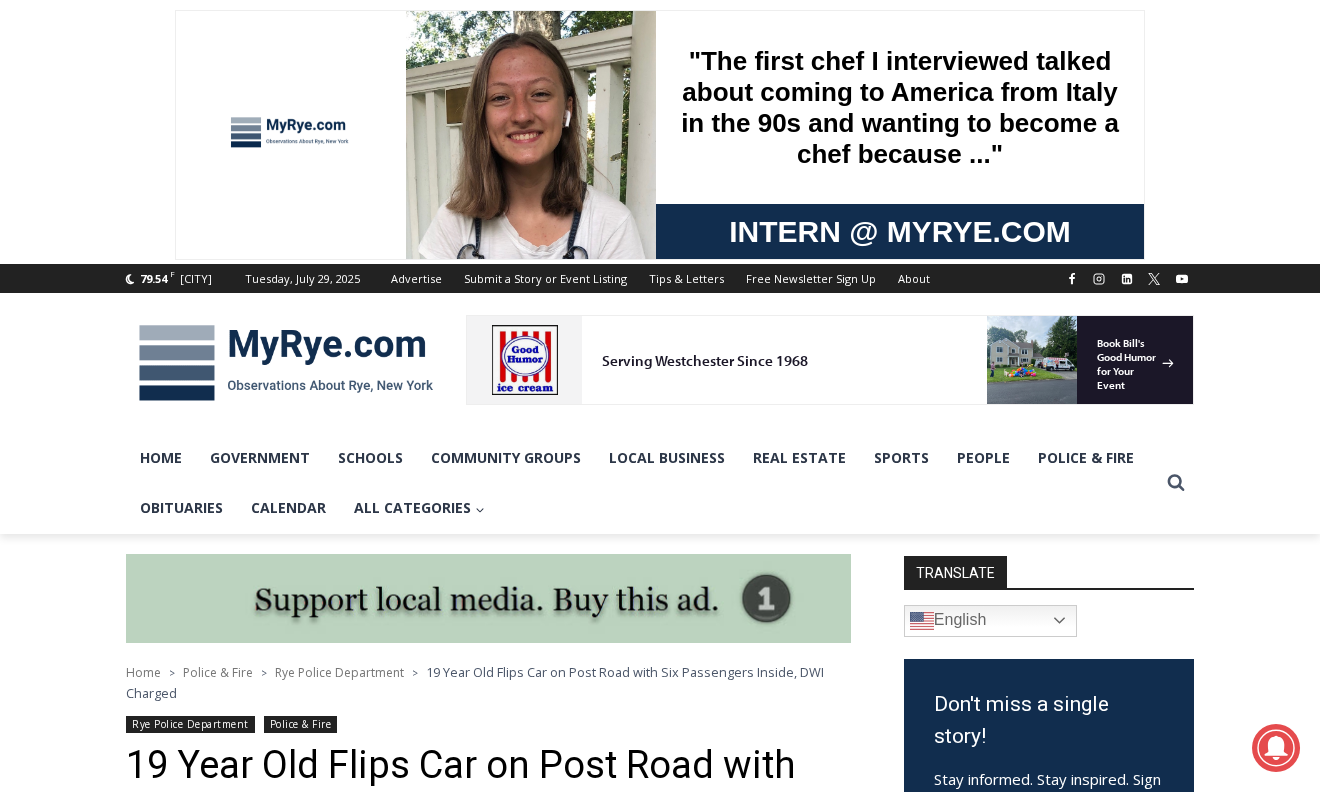 click at bounding box center [286, 363] 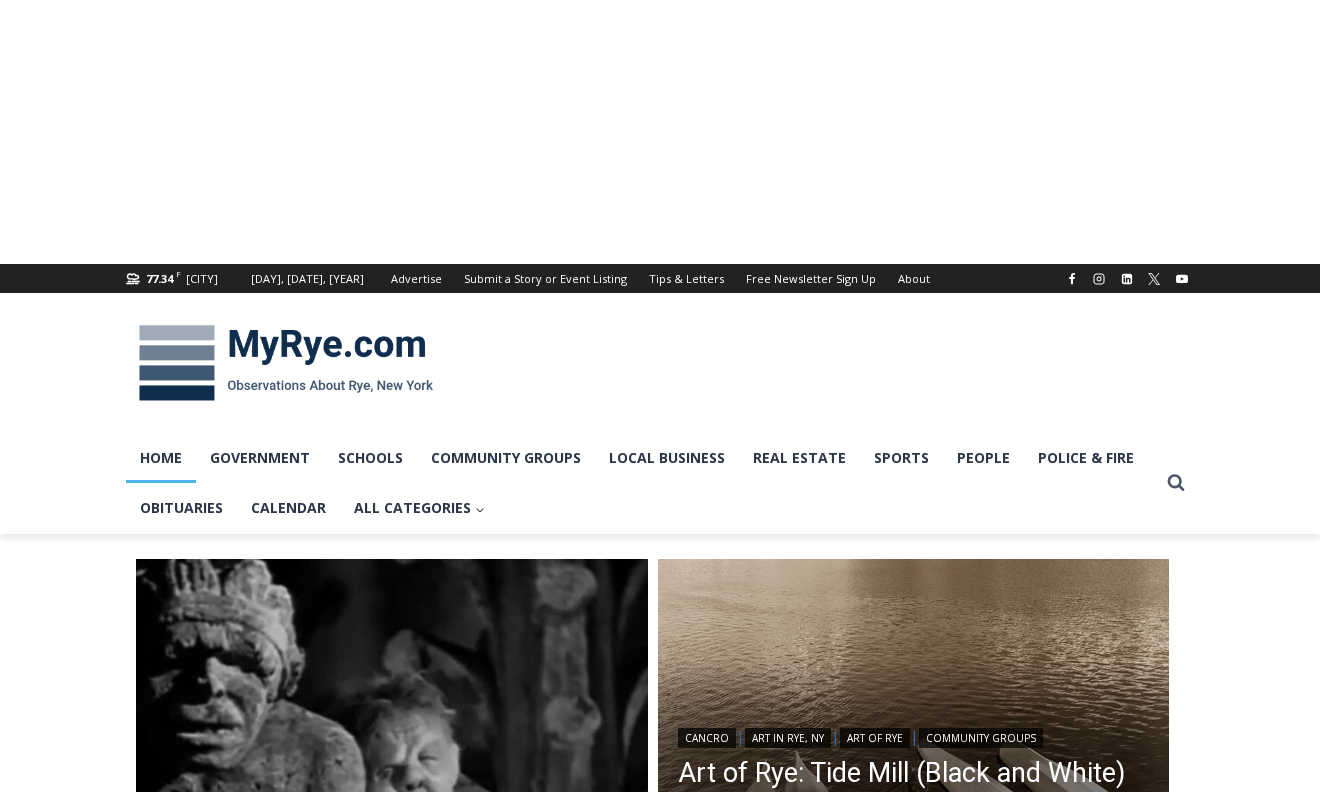scroll, scrollTop: 0, scrollLeft: 0, axis: both 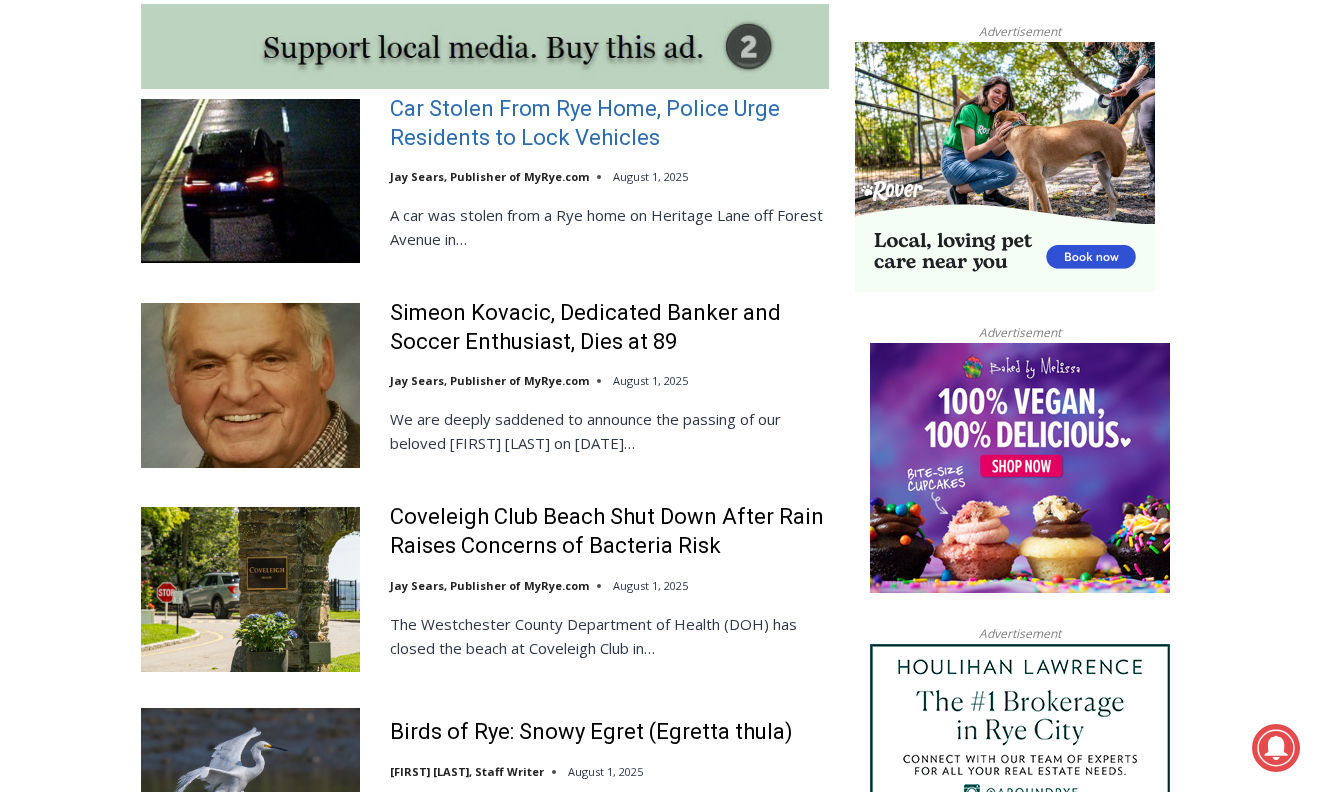 click on "Car Stolen From Rye Home, Police Urge Residents to Lock Vehicles" at bounding box center (609, 123) 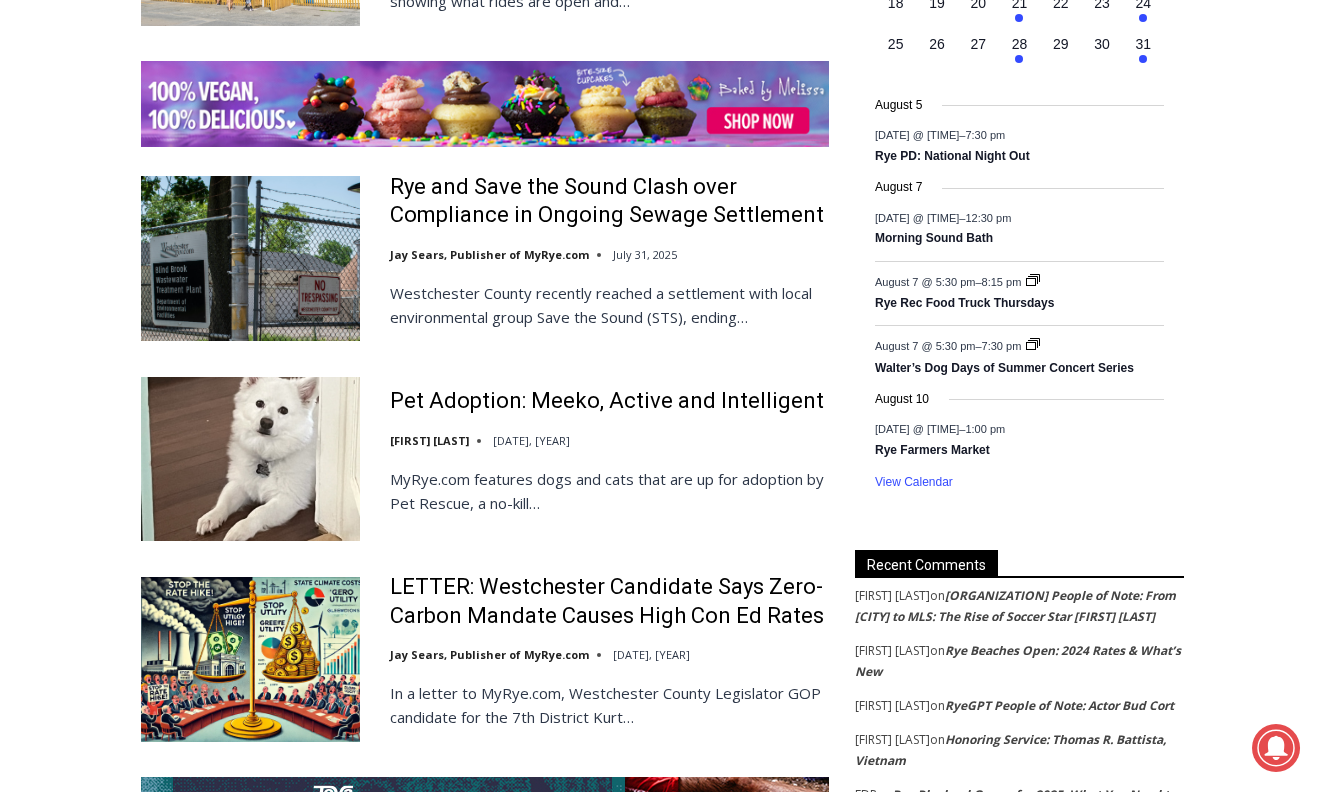scroll, scrollTop: 3168, scrollLeft: 0, axis: vertical 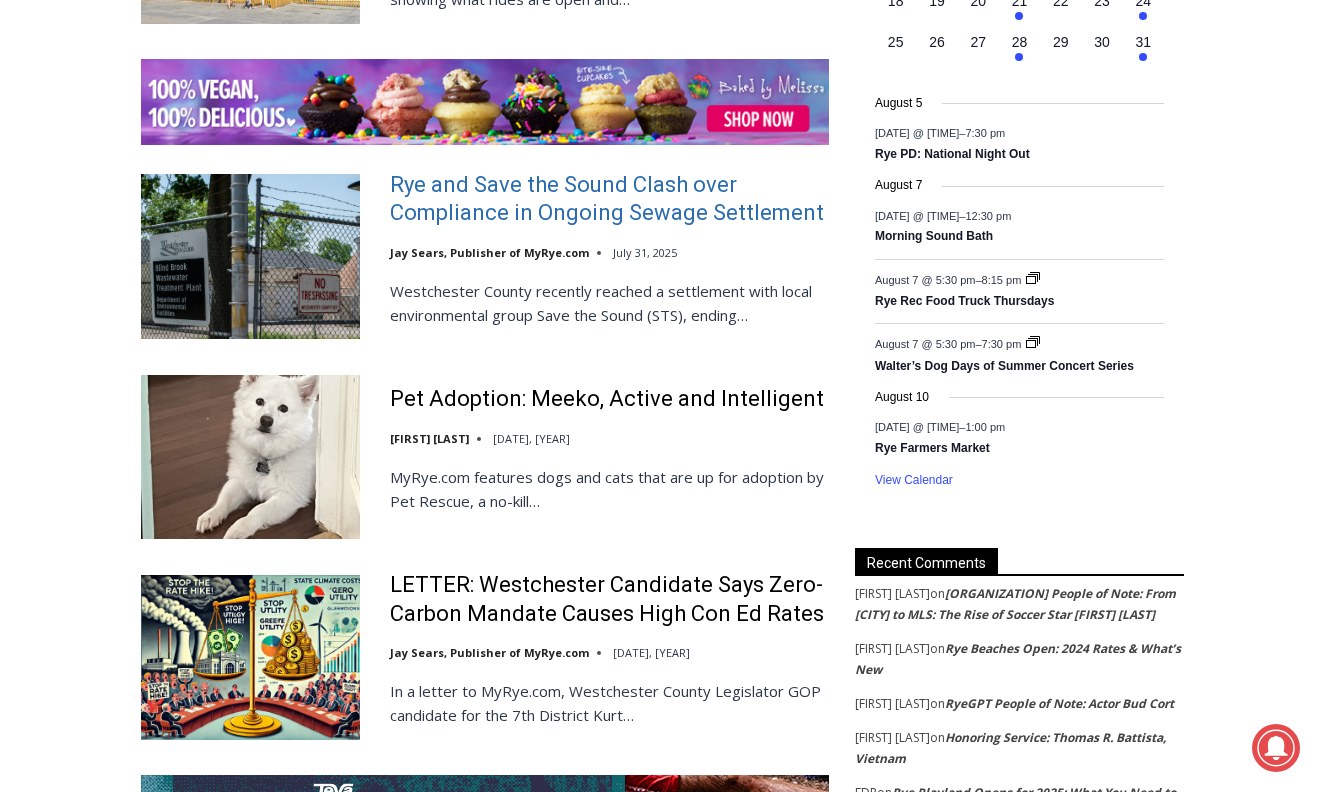 click on "Rye and Save the Sound Clash over Compliance in Ongoing Sewage Settlement" at bounding box center (609, 199) 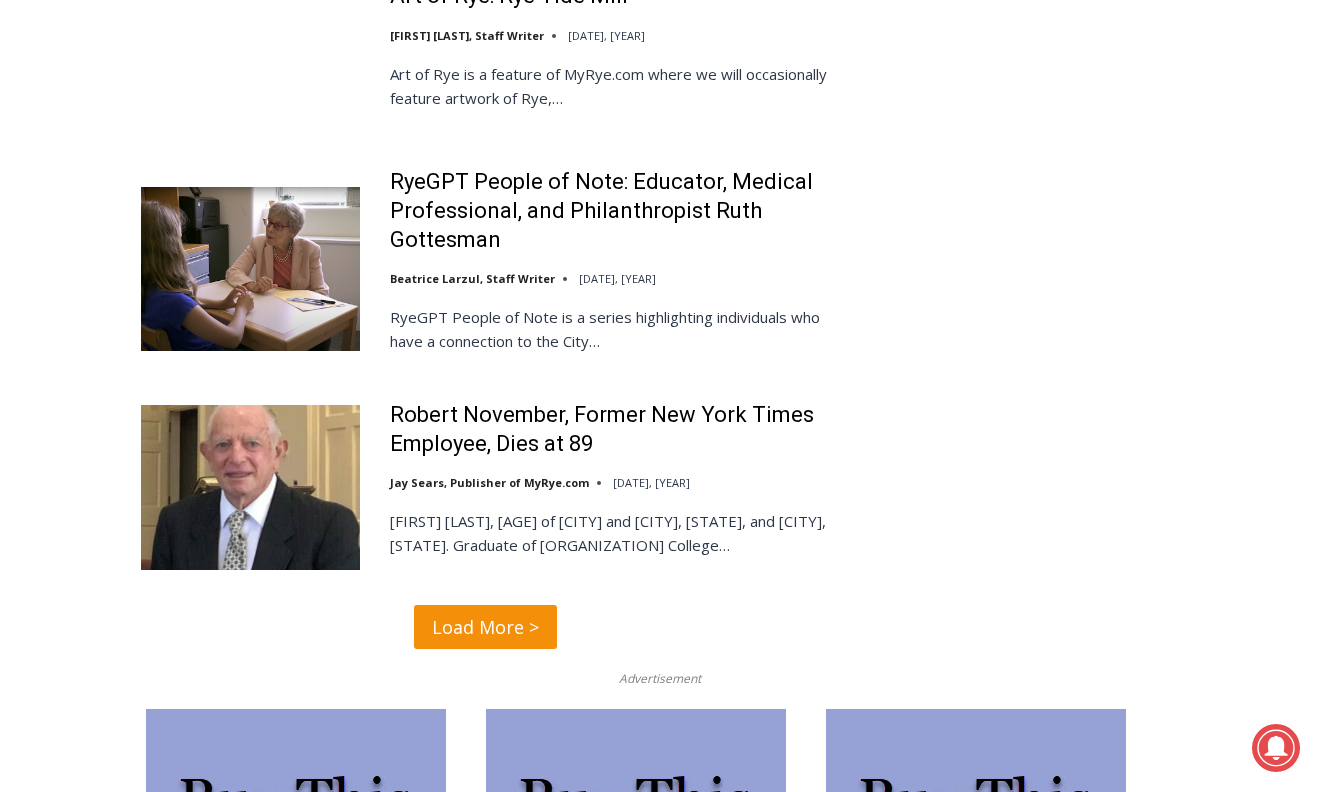 scroll, scrollTop: 4713, scrollLeft: 0, axis: vertical 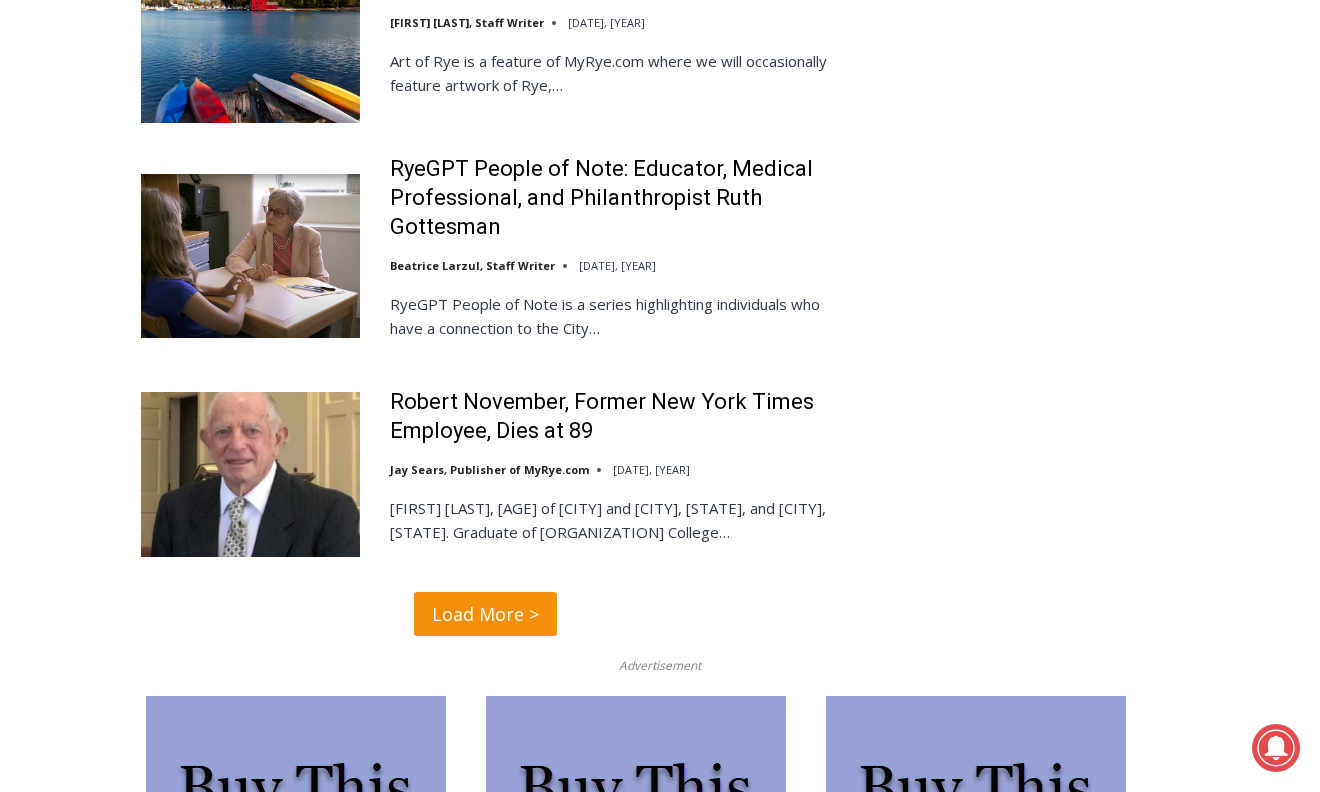 click on "Load More >" at bounding box center (485, 614) 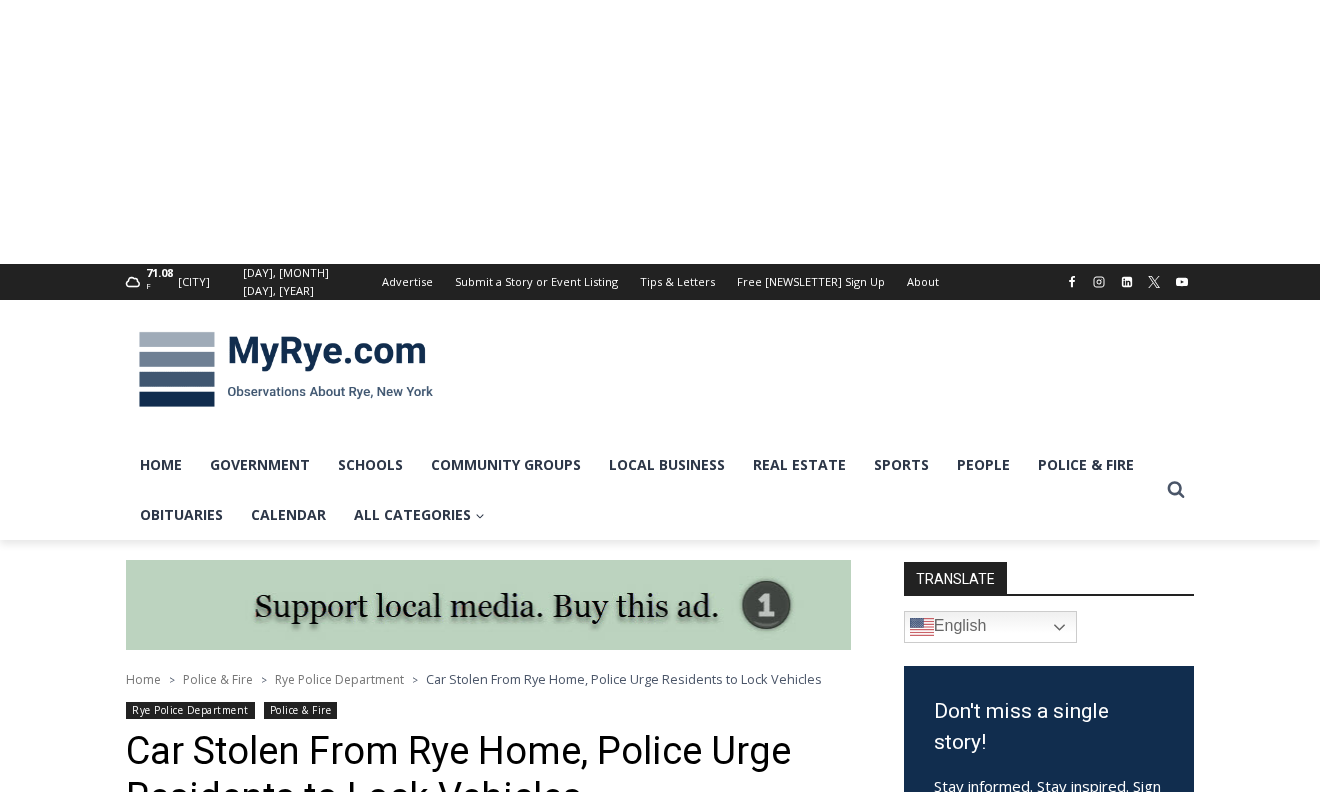 scroll, scrollTop: 0, scrollLeft: 0, axis: both 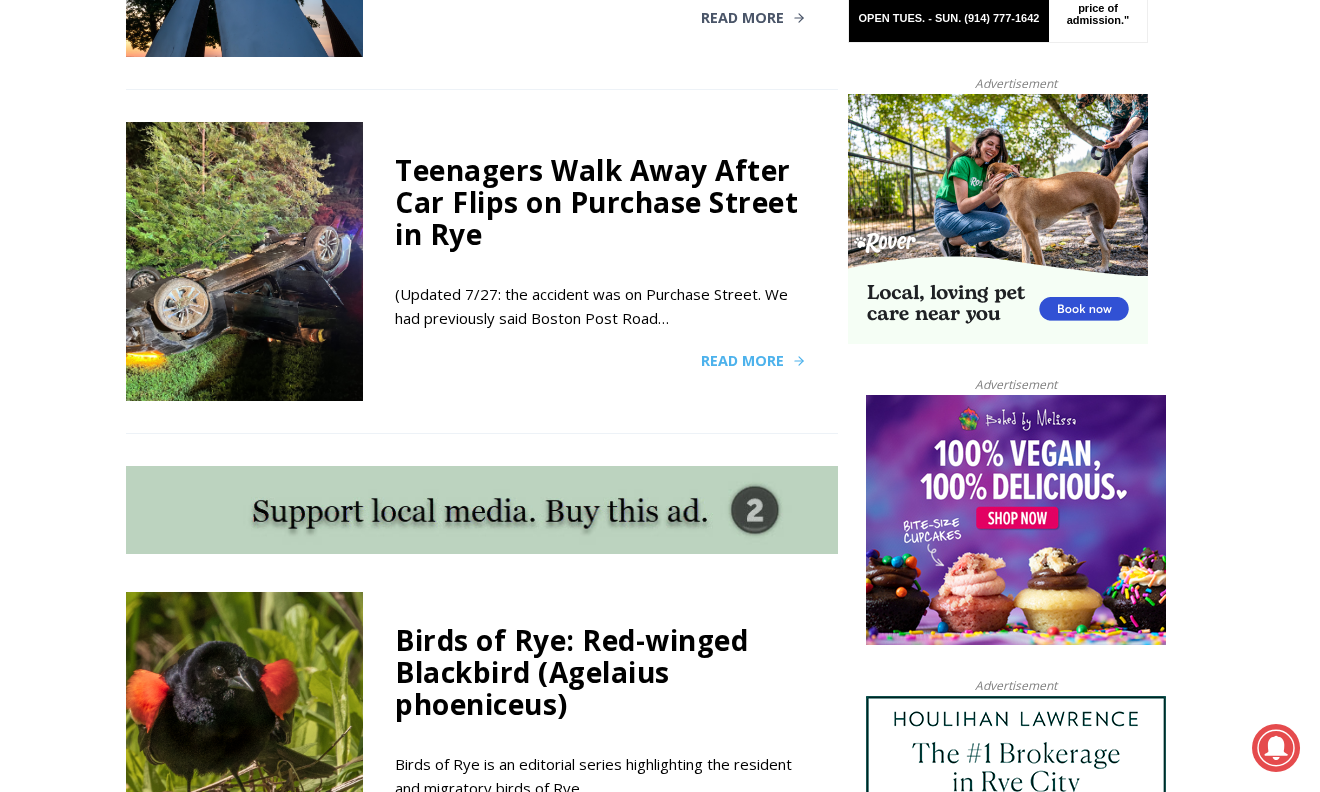 click on "Read More" at bounding box center (742, 361) 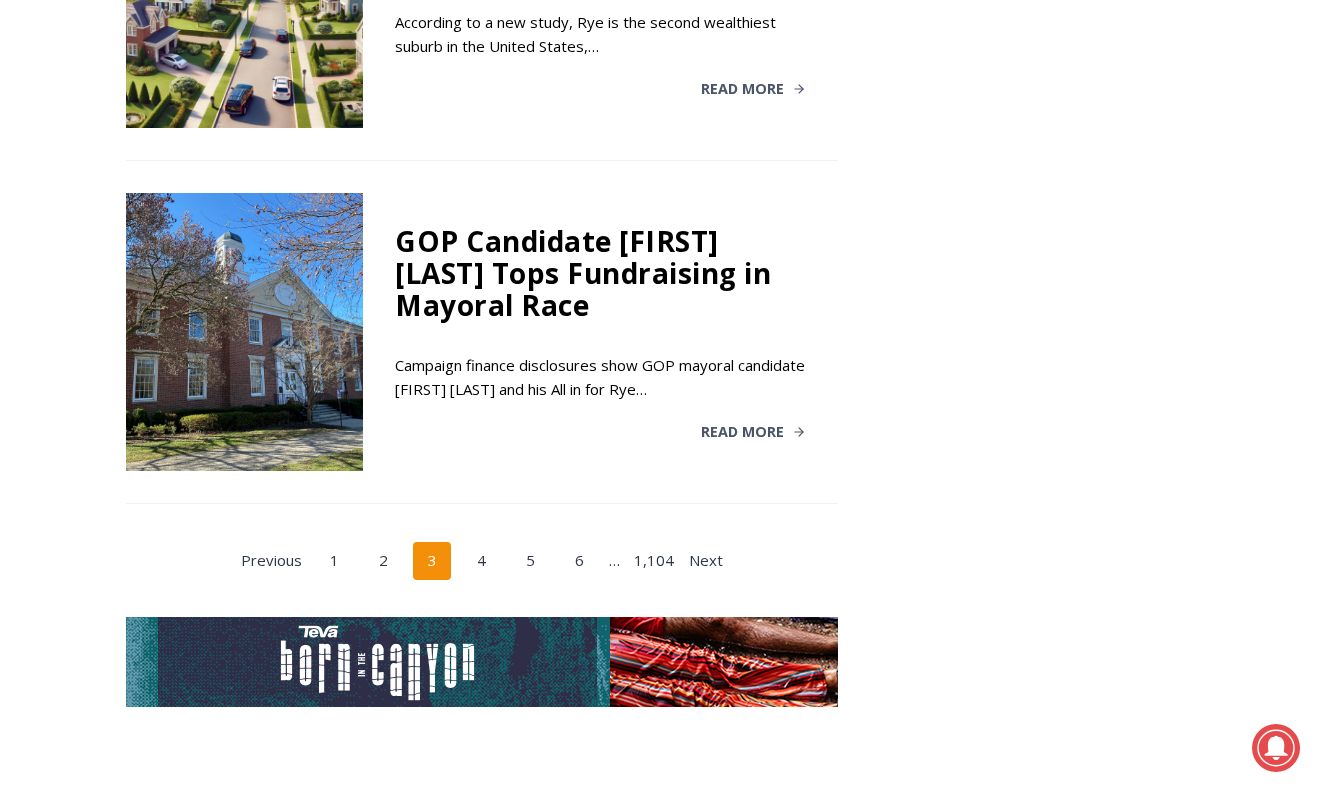 scroll, scrollTop: 3872, scrollLeft: 0, axis: vertical 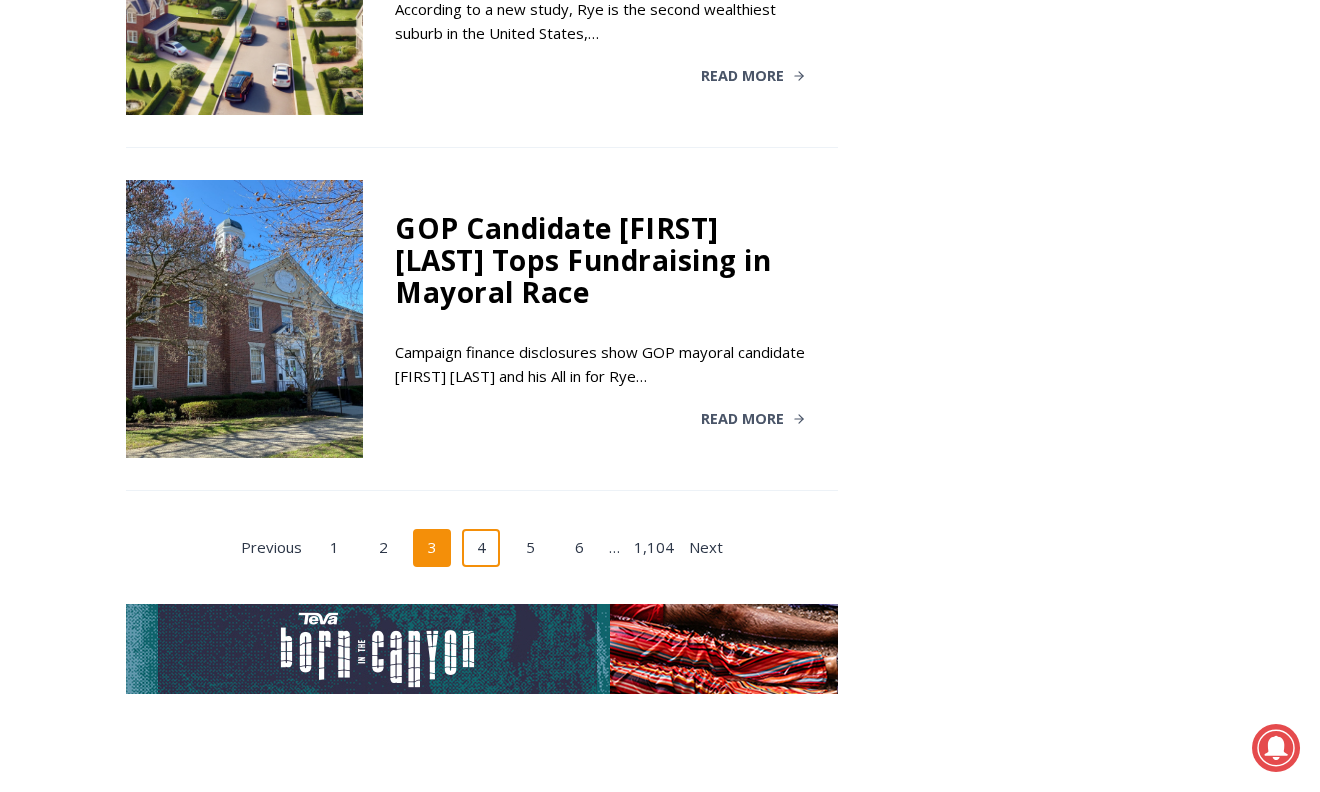 click on "4" at bounding box center (481, 548) 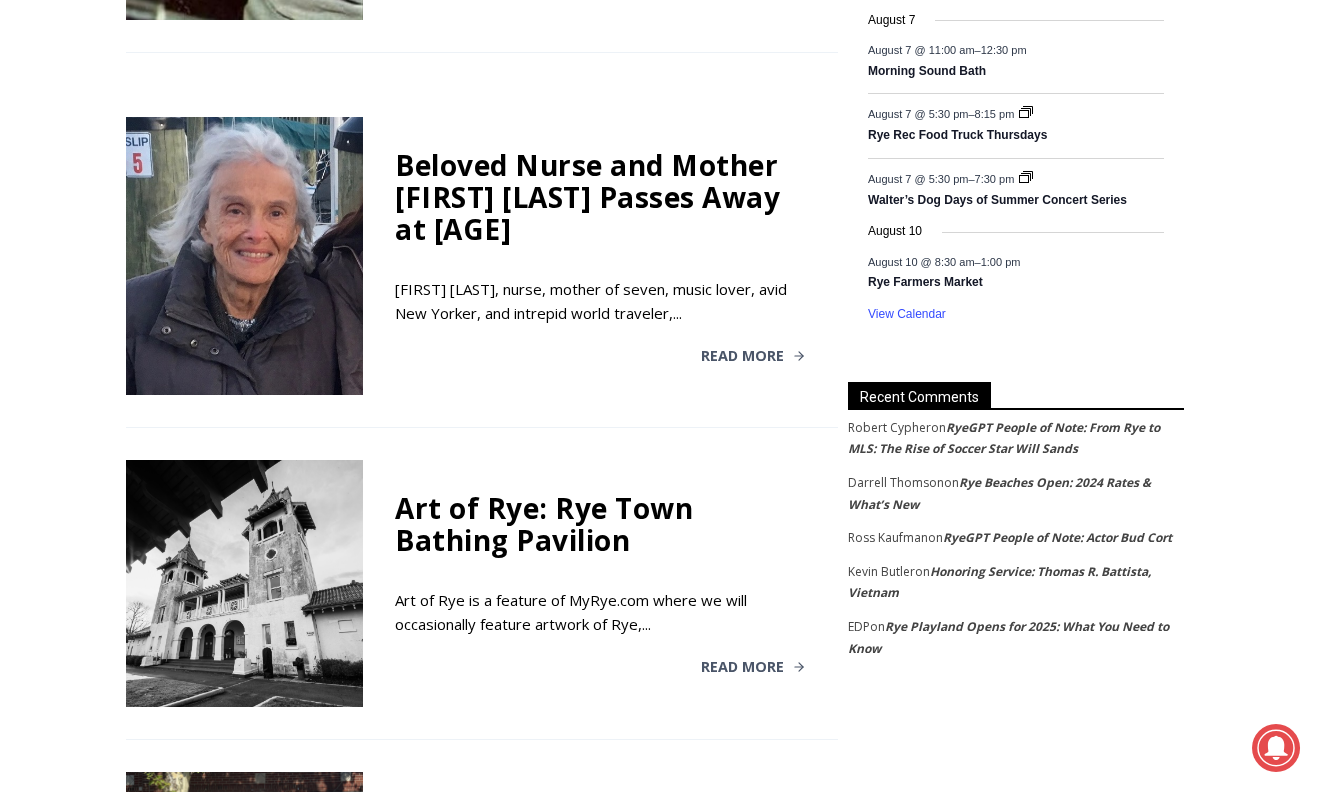 scroll, scrollTop: 2796, scrollLeft: 0, axis: vertical 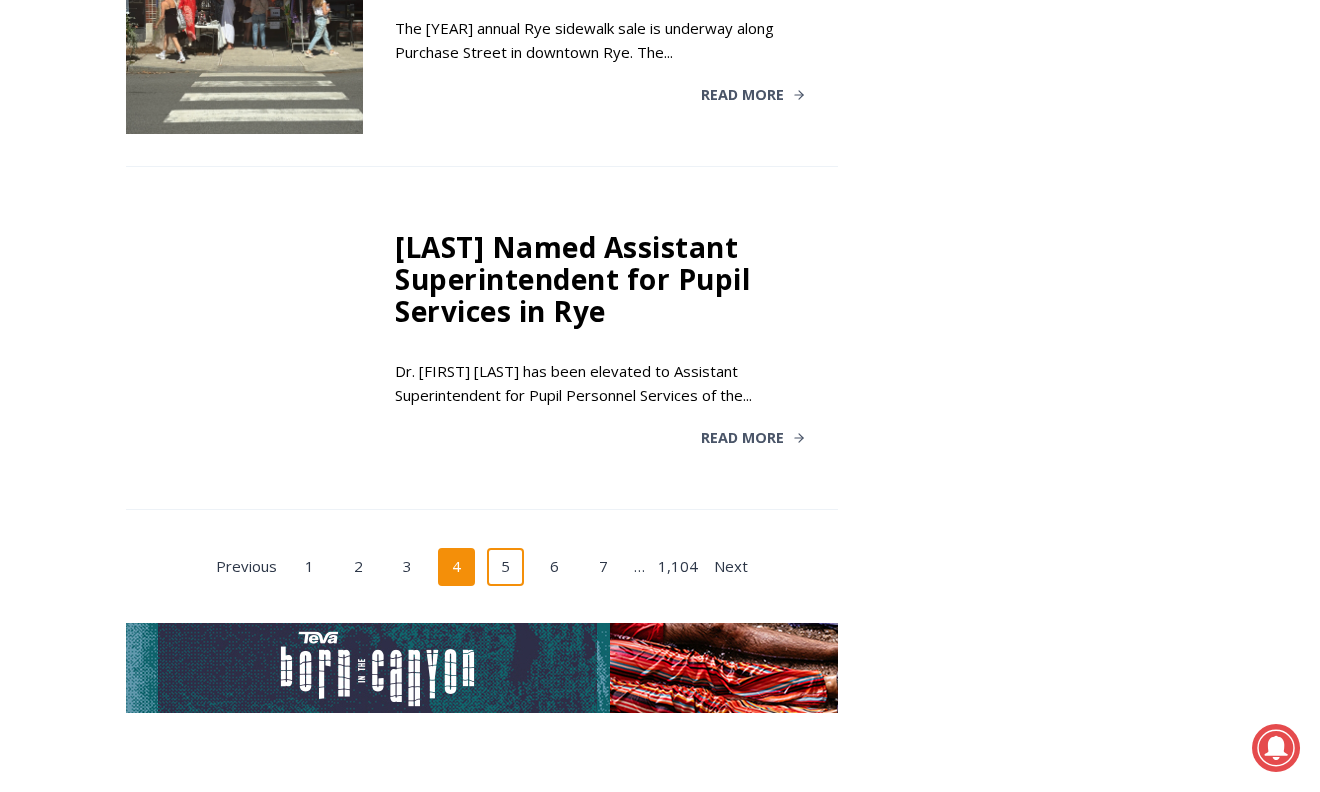 click on "5" at bounding box center (506, 567) 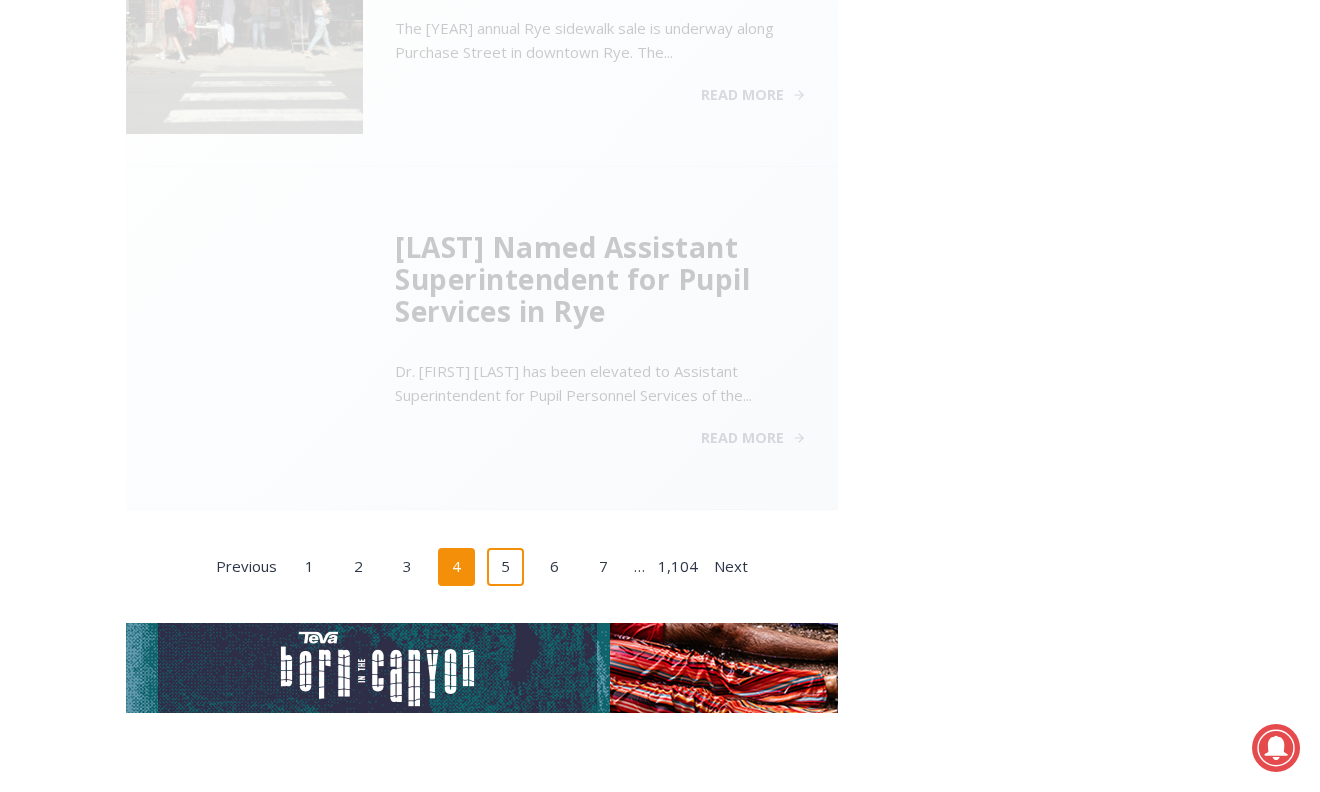 scroll, scrollTop: 804, scrollLeft: 0, axis: vertical 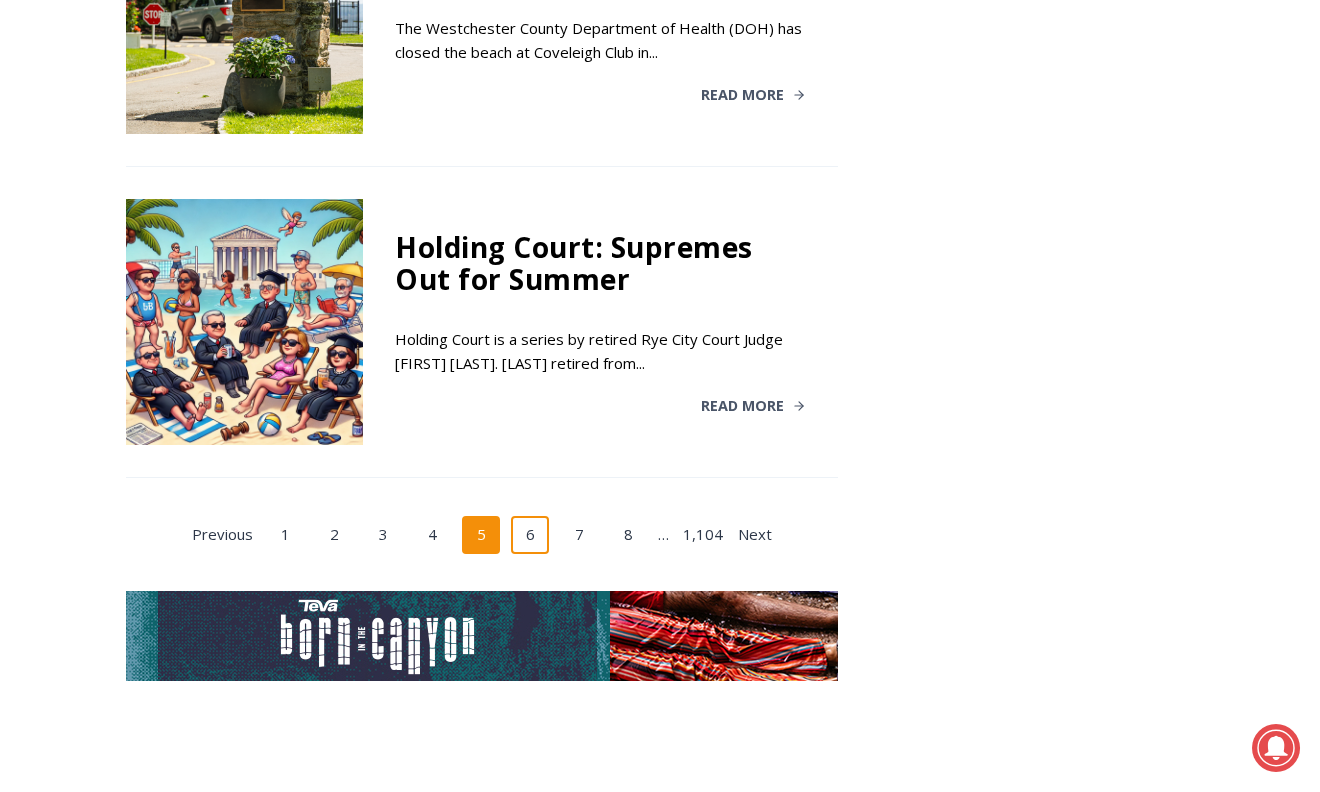 click on "6" at bounding box center (530, 535) 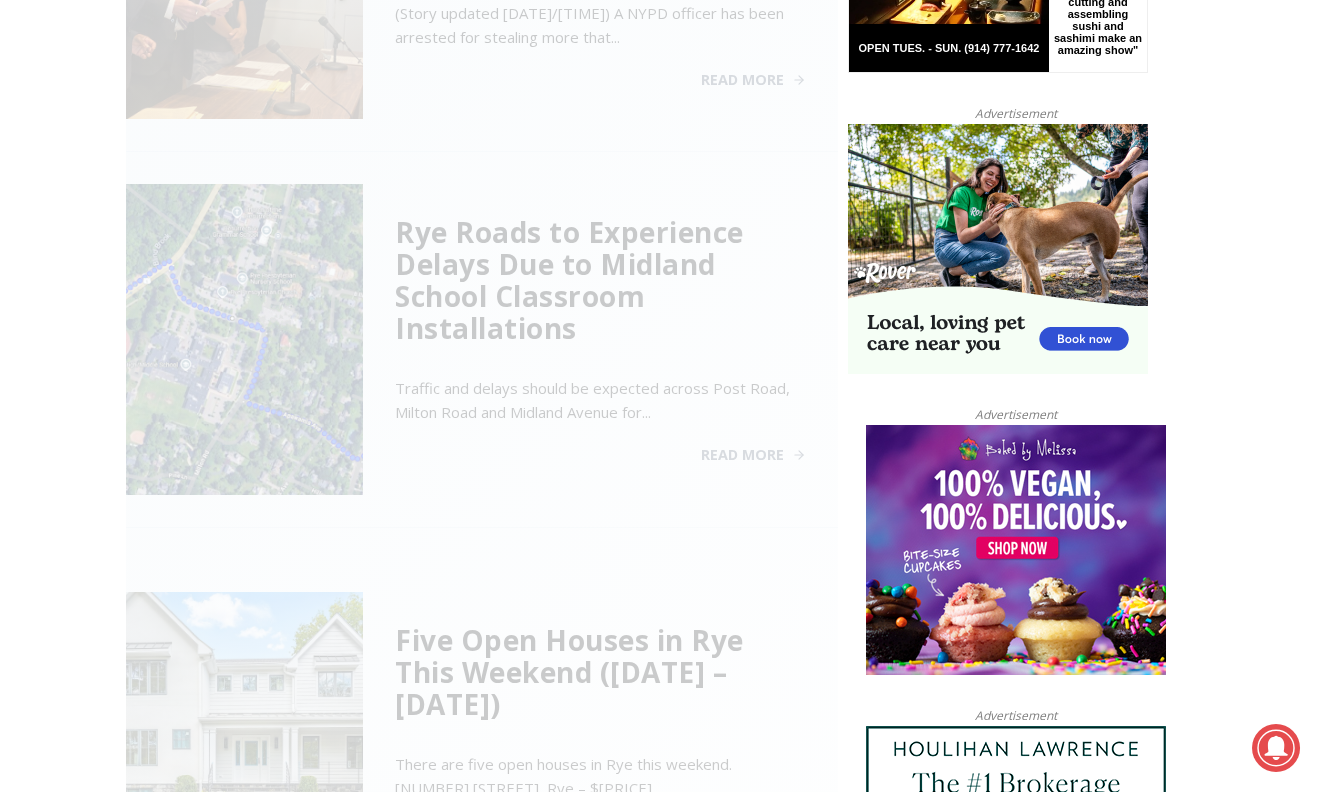scroll, scrollTop: 804, scrollLeft: 0, axis: vertical 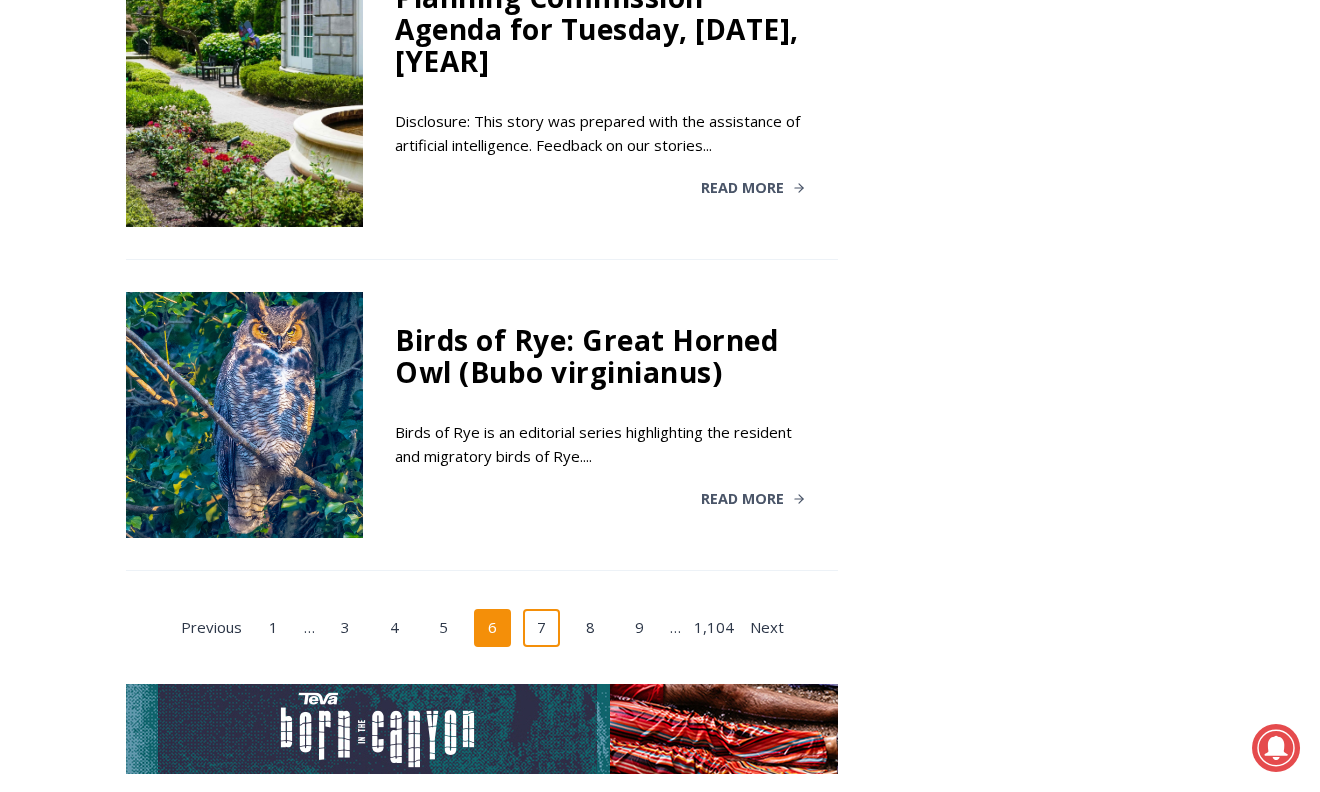 click on "7" at bounding box center (542, 628) 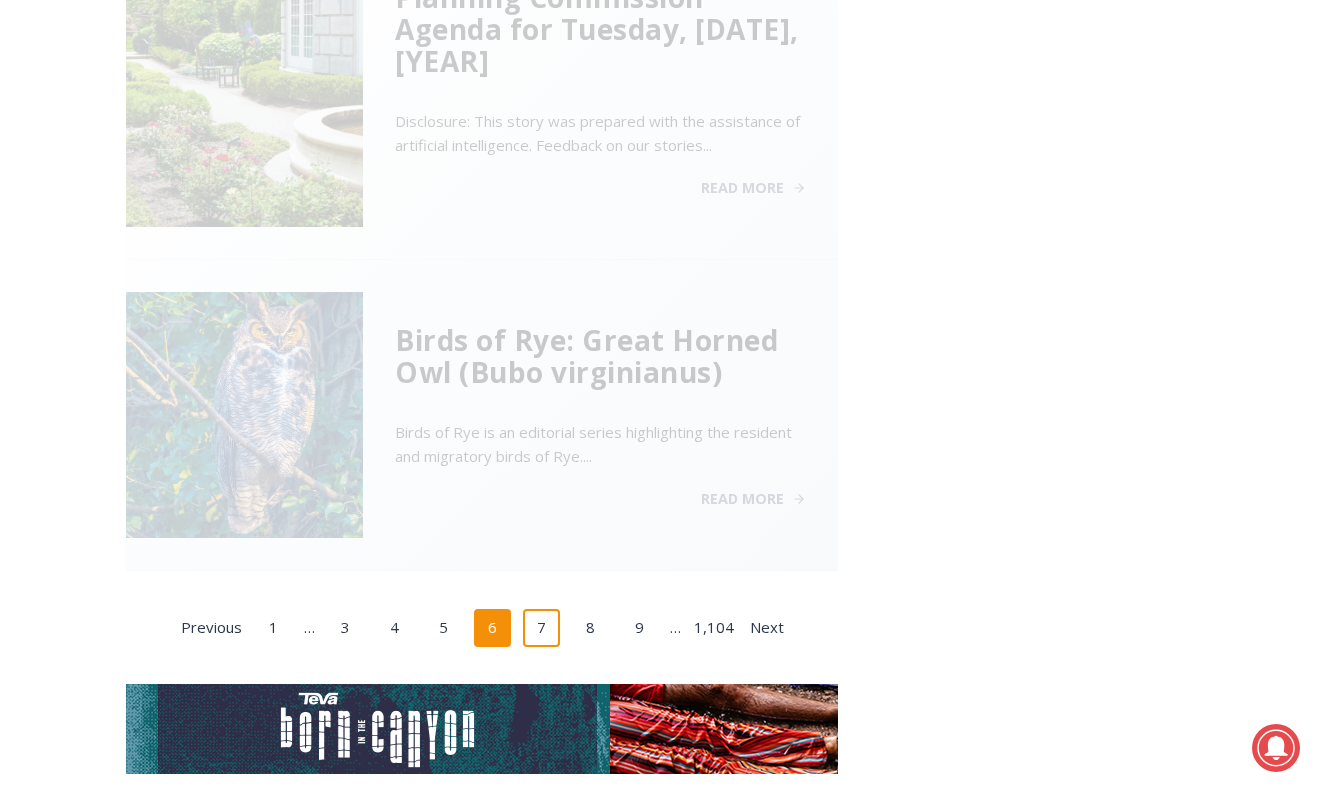 scroll, scrollTop: 804, scrollLeft: 0, axis: vertical 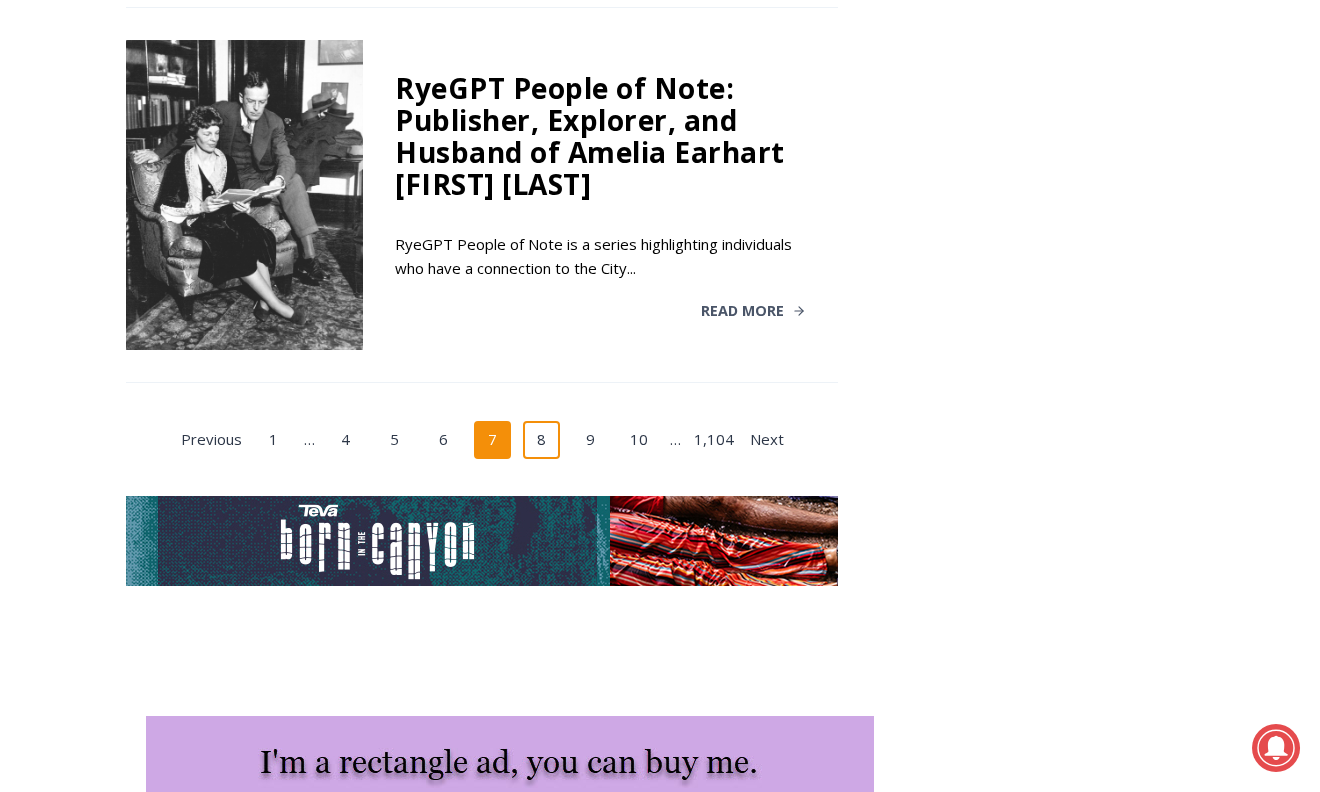 click on "8" at bounding box center (542, 440) 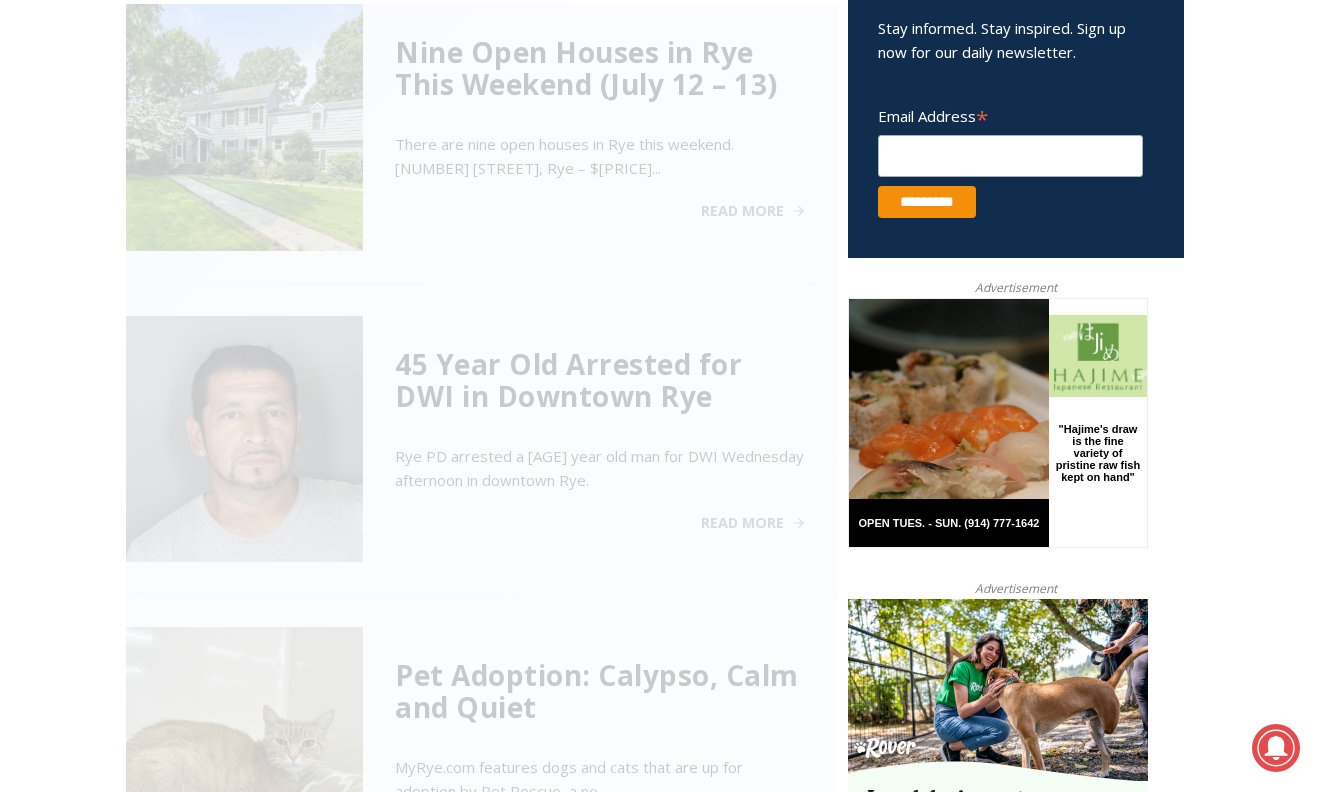 scroll, scrollTop: 804, scrollLeft: 0, axis: vertical 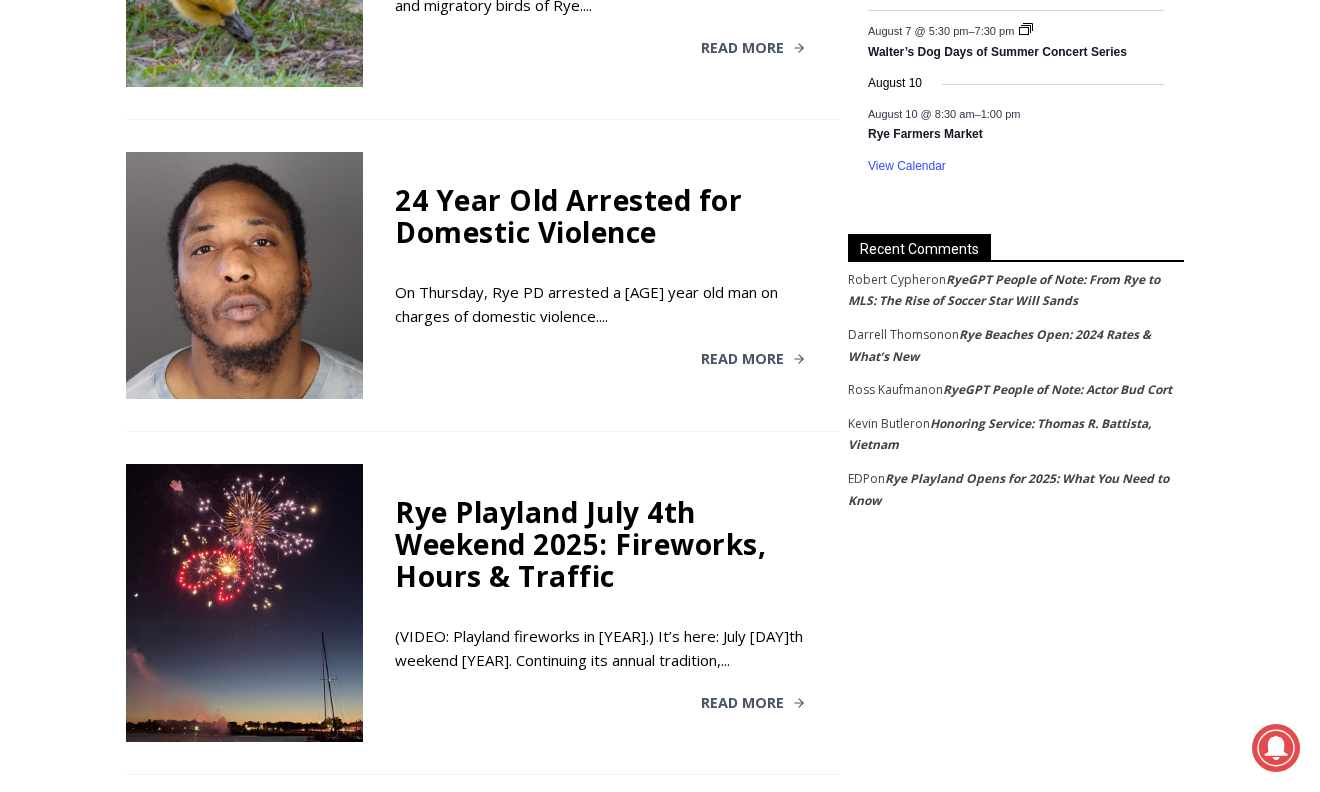 click on "24 Year Old Arrested for Domestic Violence" at bounding box center [600, 216] 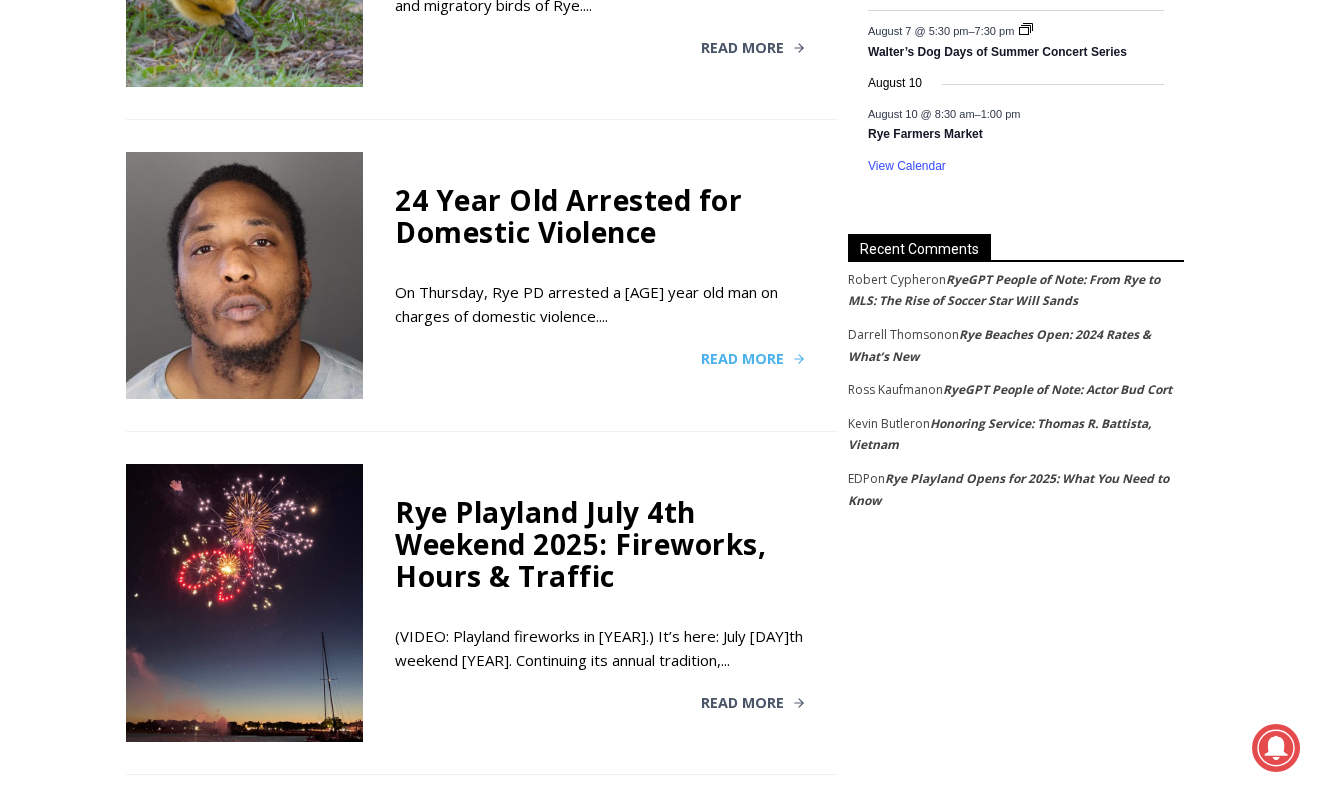 click on "Read More" at bounding box center (742, 359) 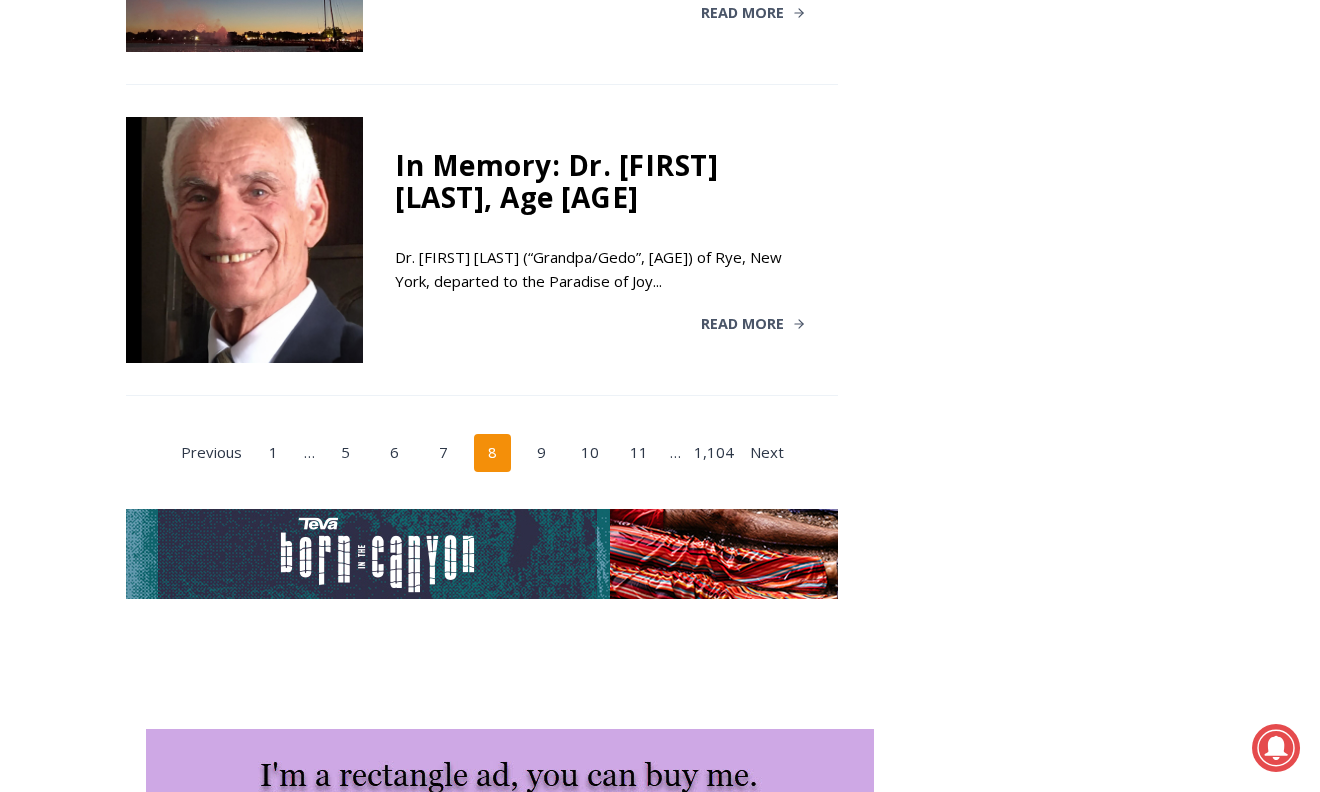 scroll, scrollTop: 3633, scrollLeft: 0, axis: vertical 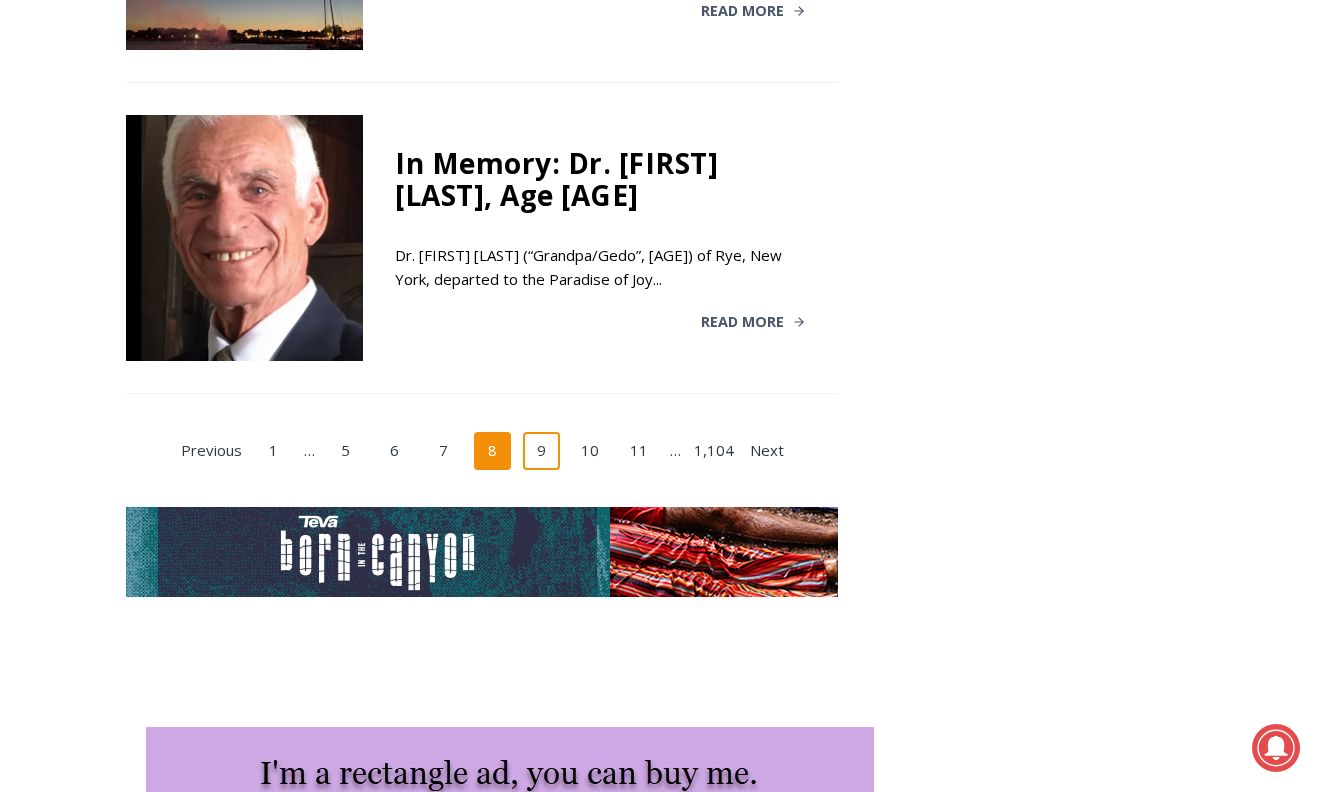 click on "9" at bounding box center (542, 451) 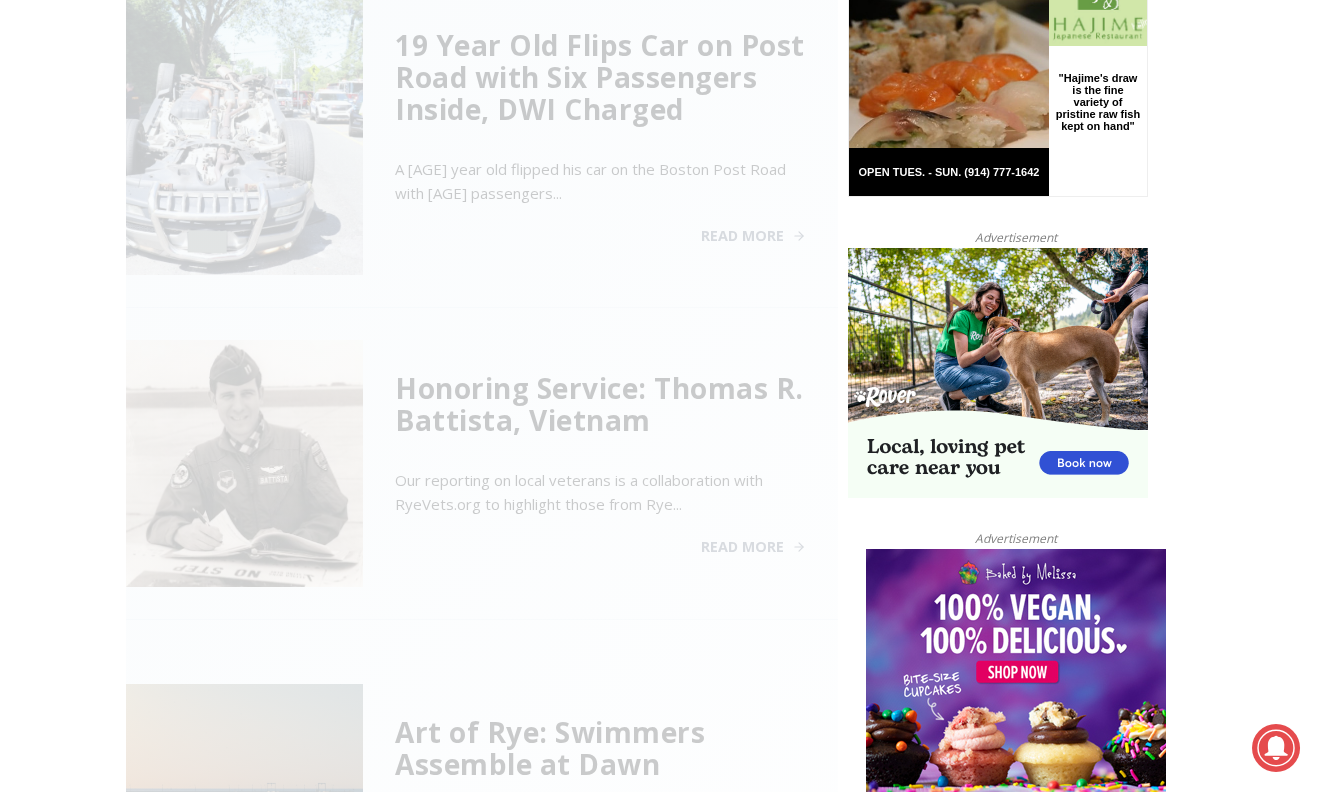 scroll, scrollTop: 804, scrollLeft: 0, axis: vertical 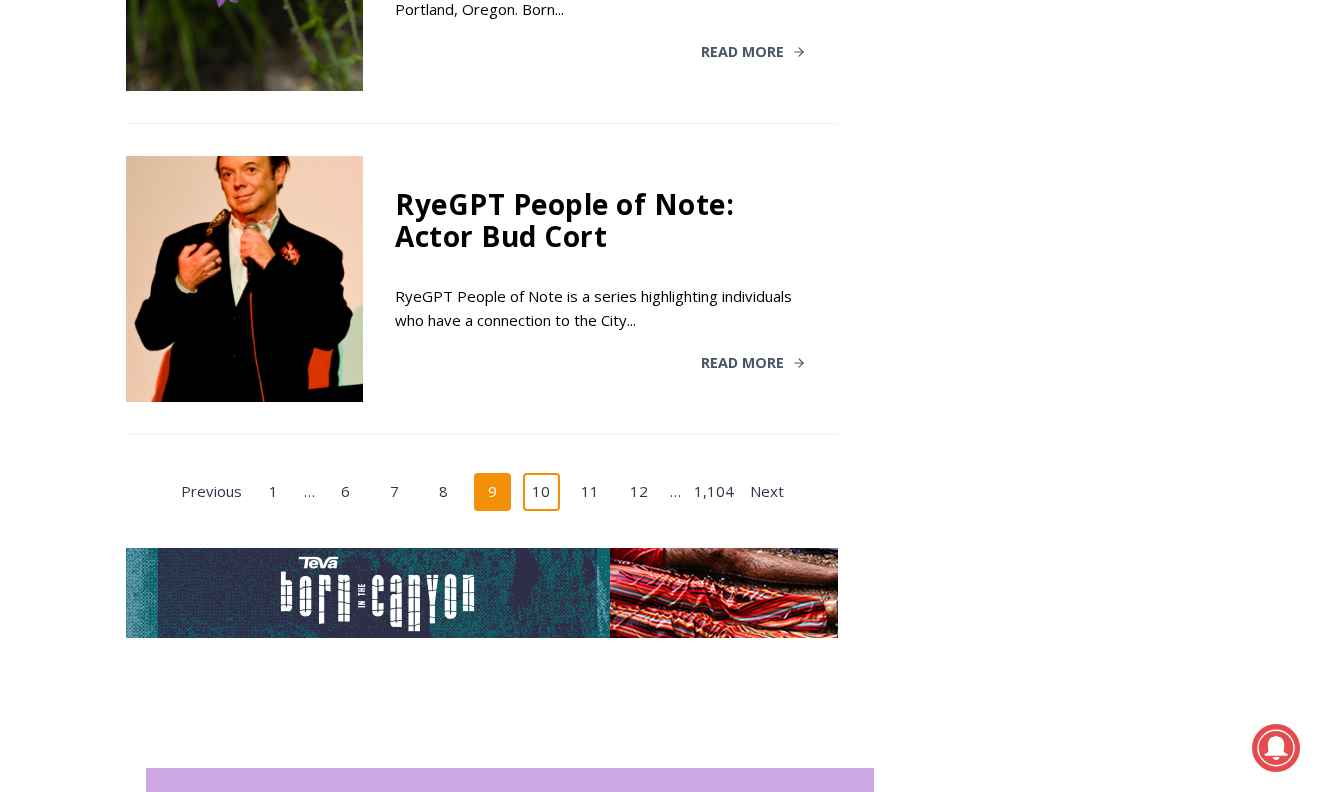 click on "10" at bounding box center [542, 492] 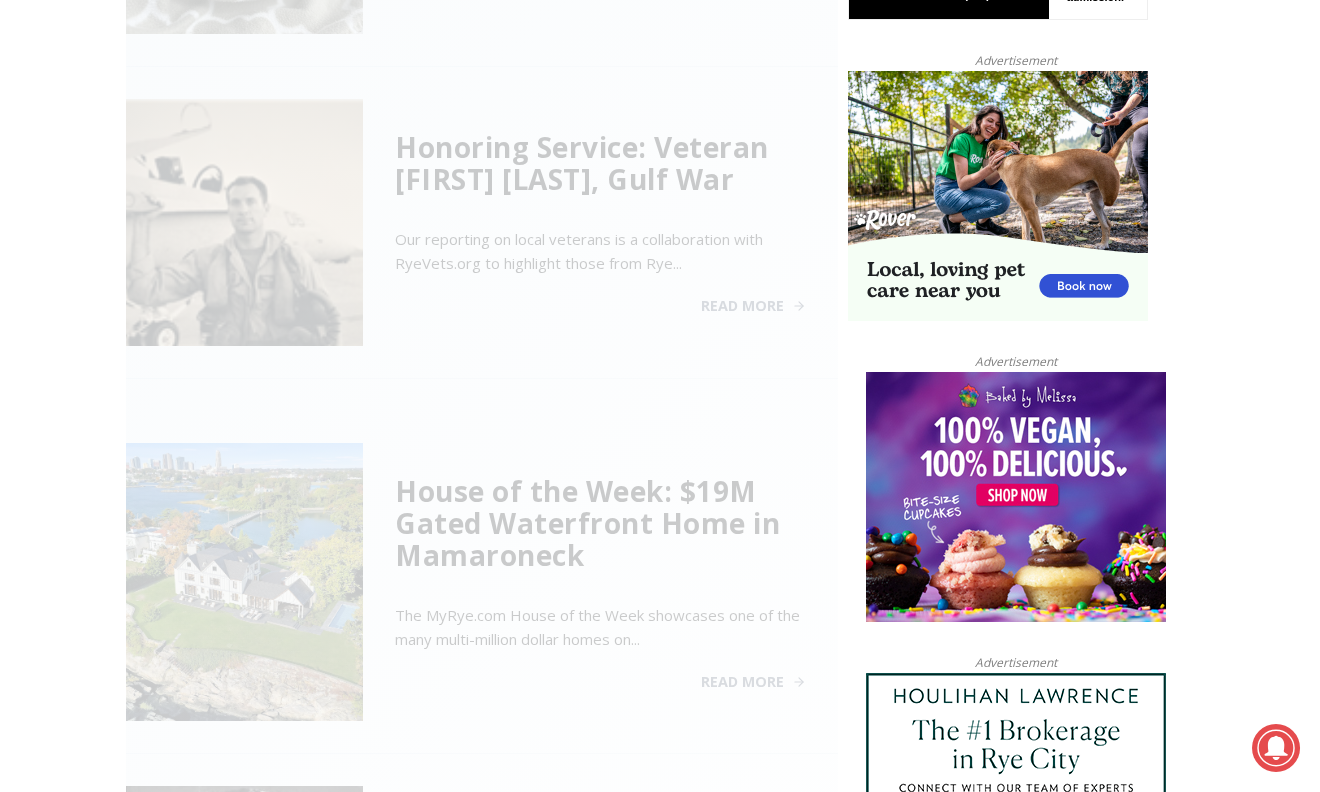 scroll, scrollTop: 804, scrollLeft: 0, axis: vertical 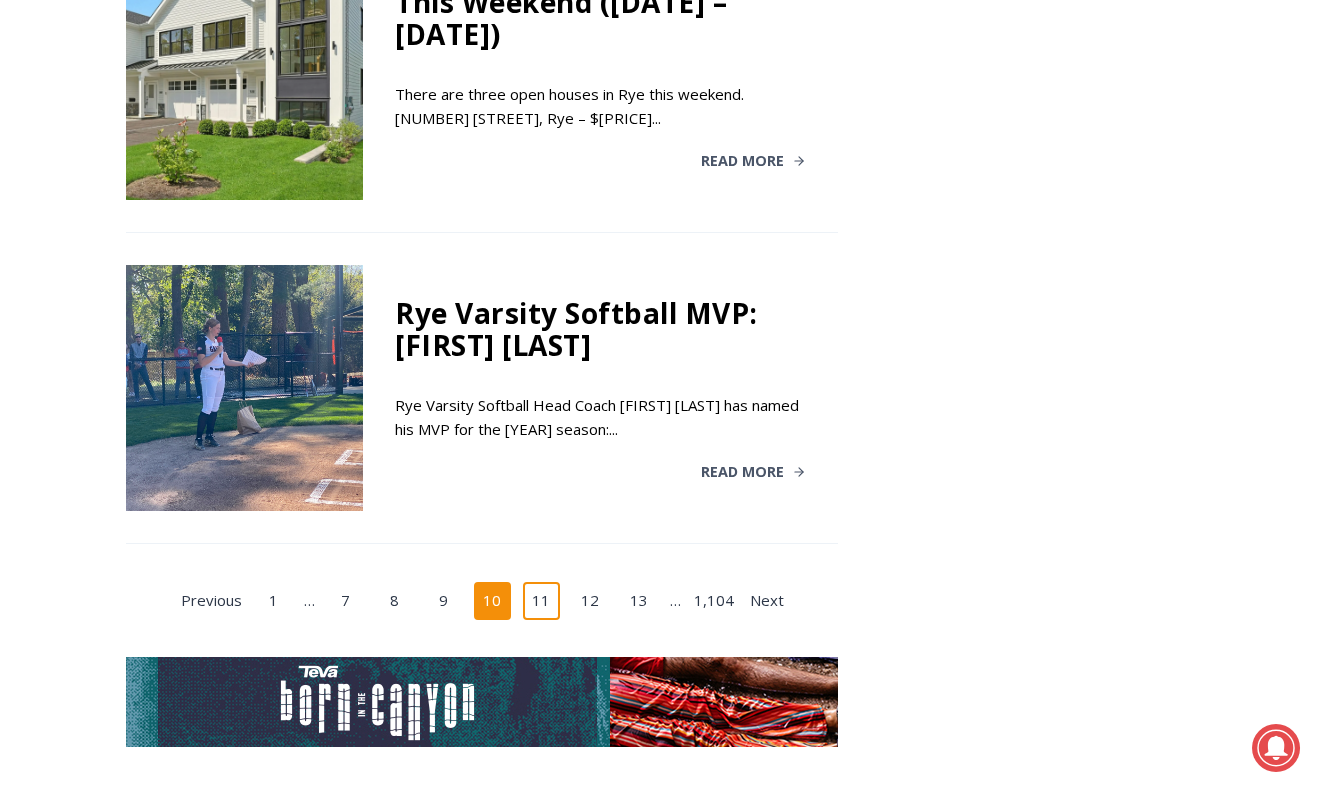 click on "11" at bounding box center (542, 601) 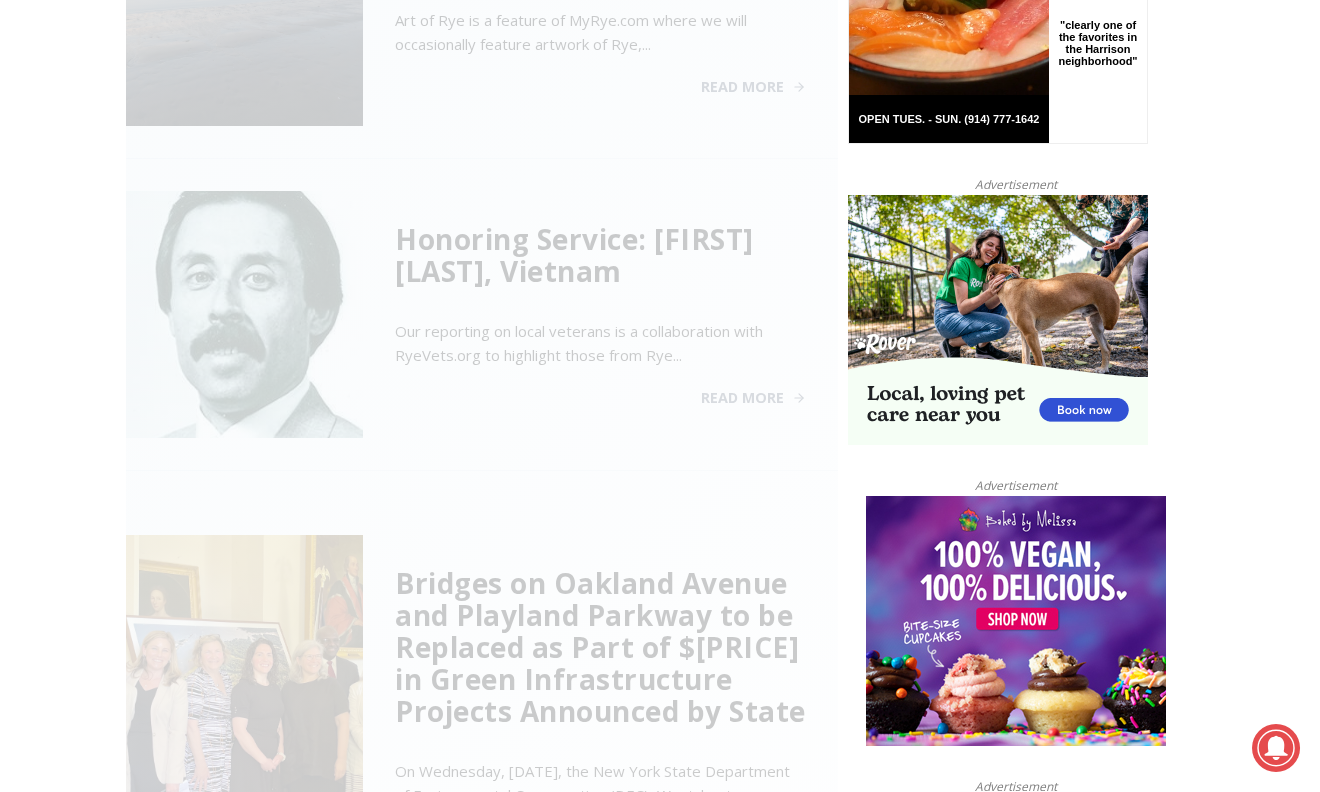 scroll, scrollTop: 804, scrollLeft: 0, axis: vertical 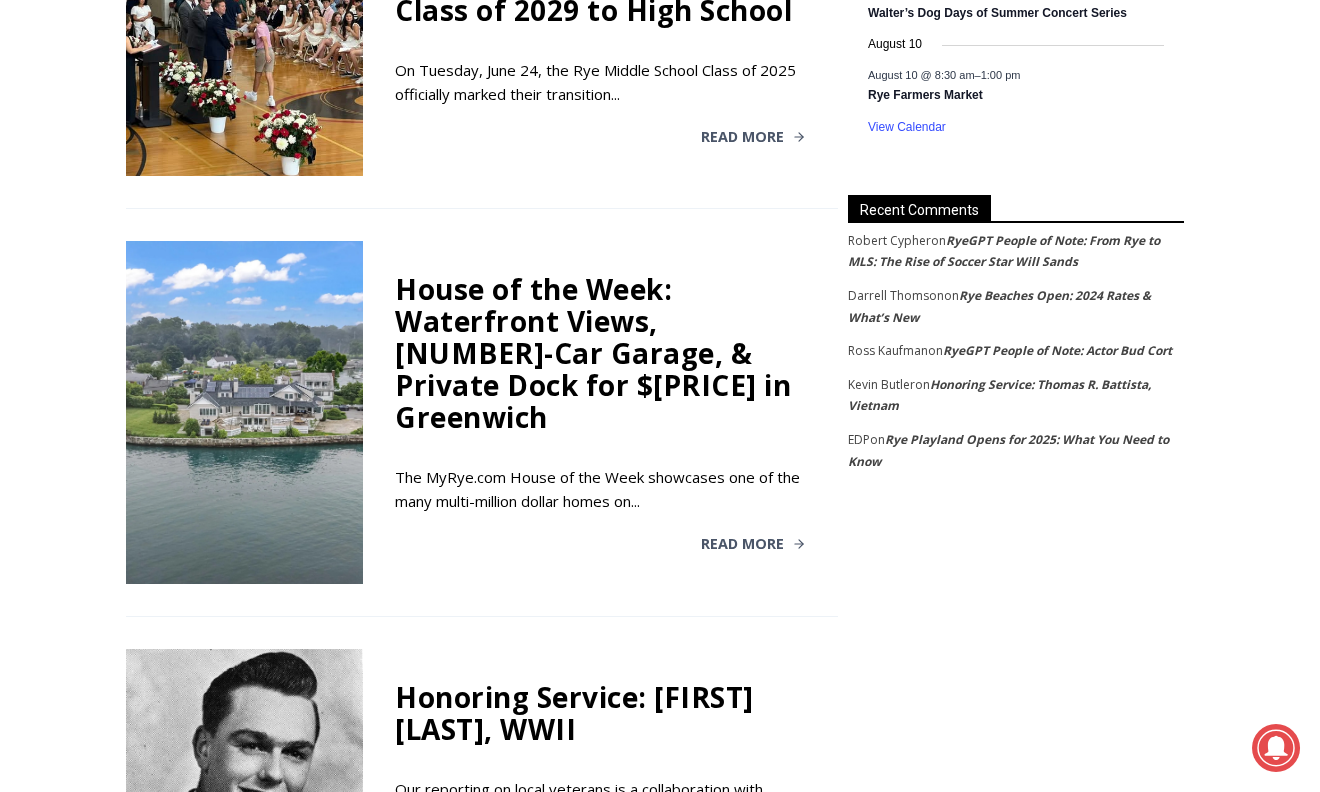click on "House of the Week: Waterfront Views, 7-Car Garage, & Private Dock for $7.5M in Greenwich" at bounding box center [600, 353] 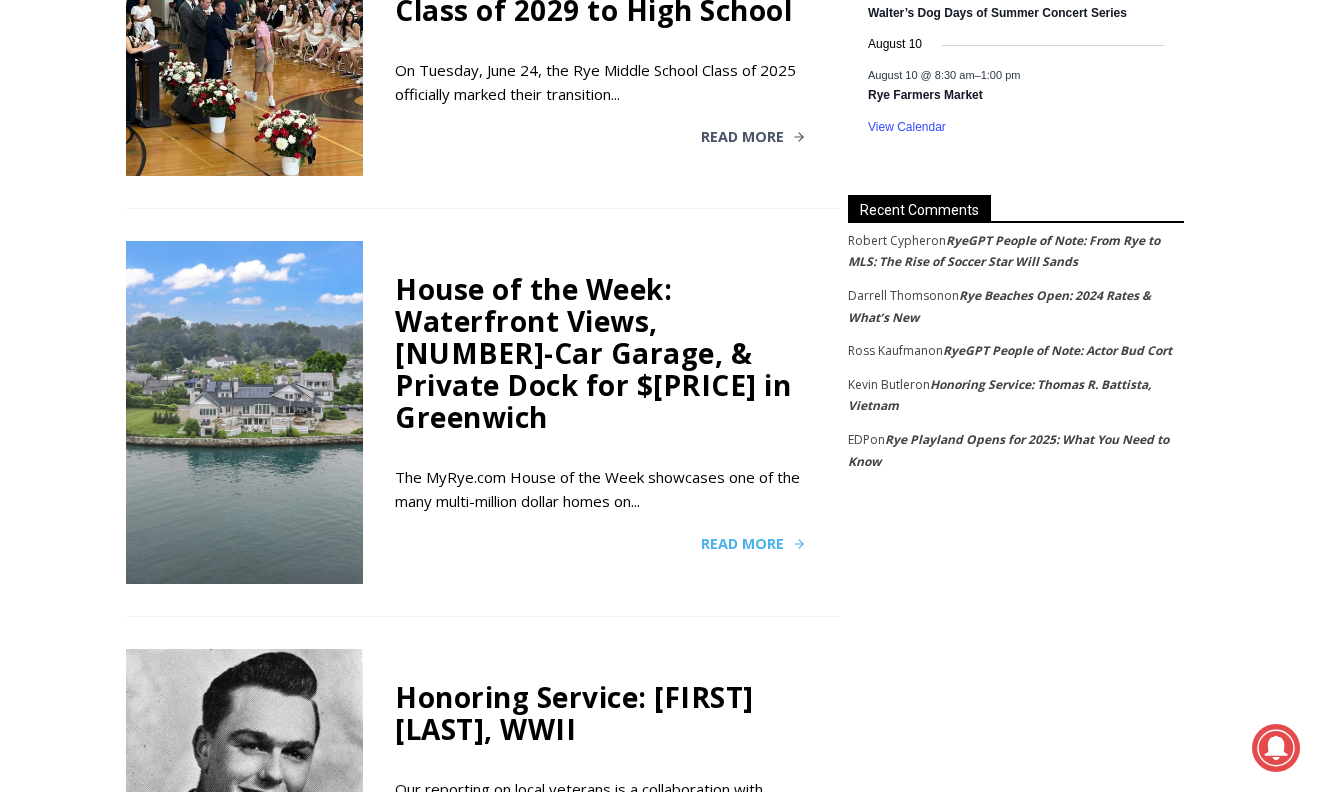 click on "Read More" at bounding box center [742, 544] 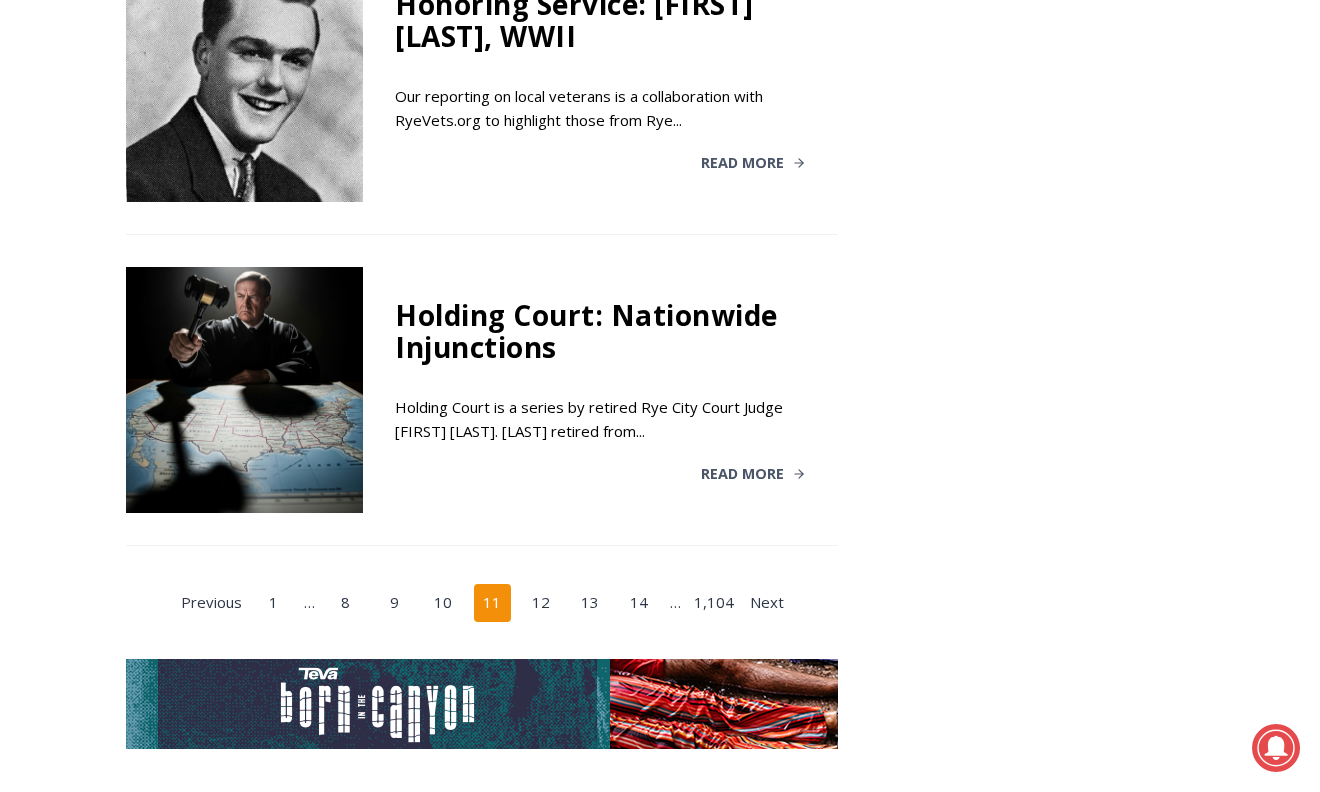 scroll, scrollTop: 3716, scrollLeft: 0, axis: vertical 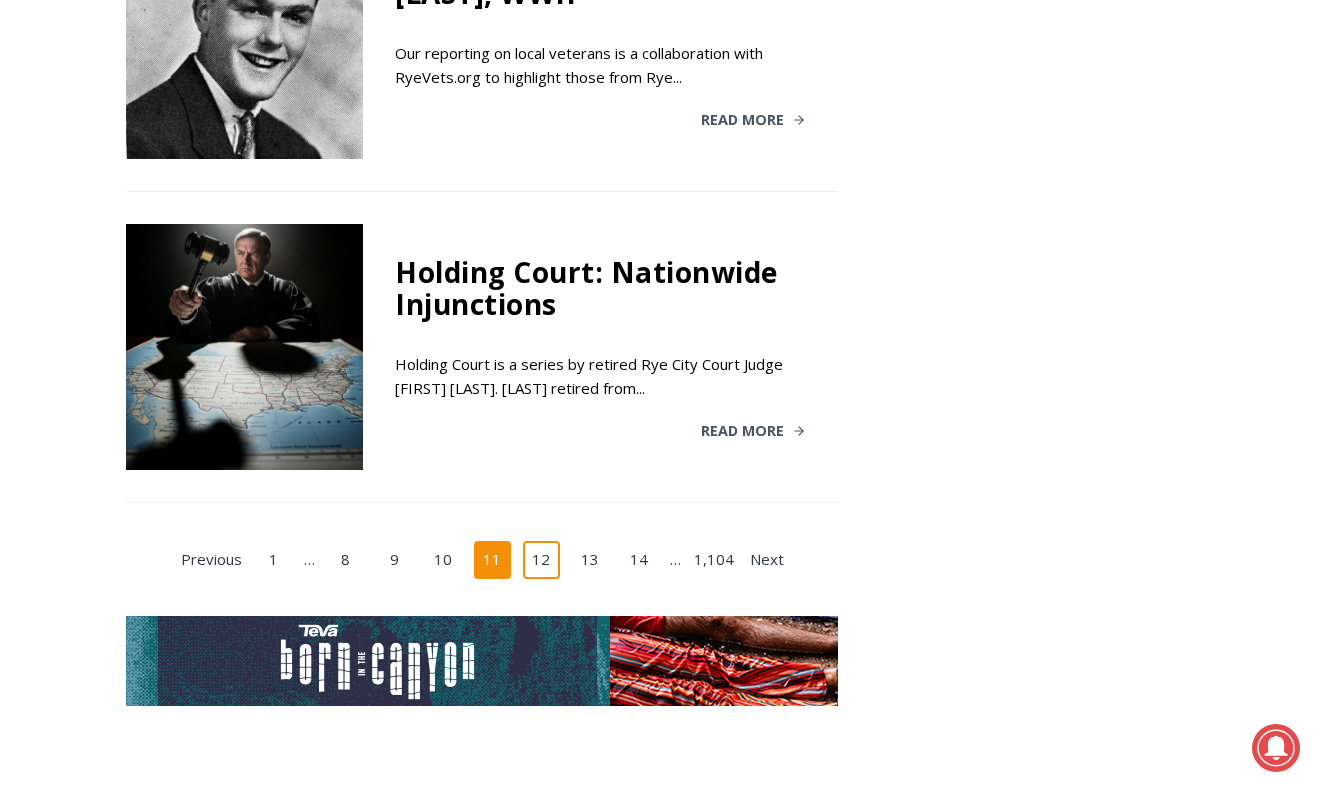 click on "12" at bounding box center (542, 560) 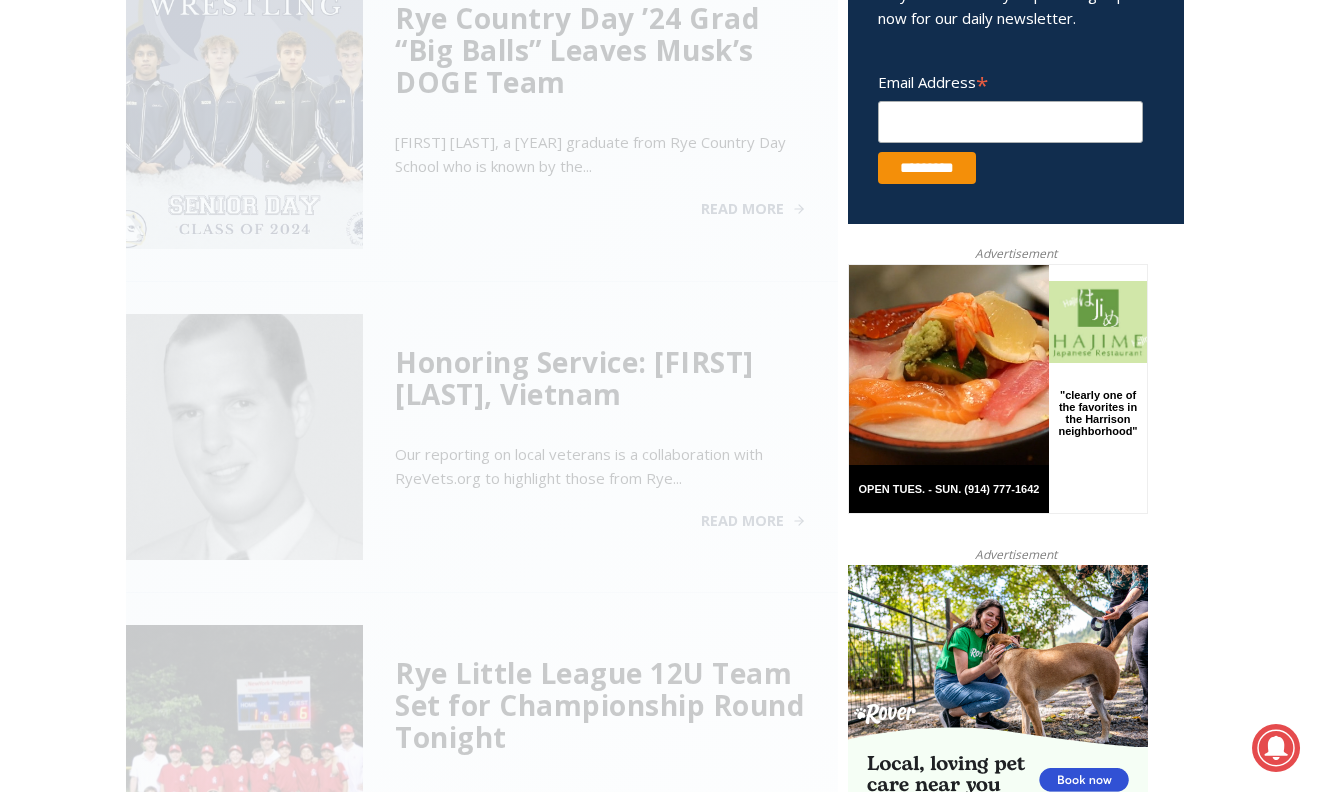 scroll, scrollTop: 804, scrollLeft: 0, axis: vertical 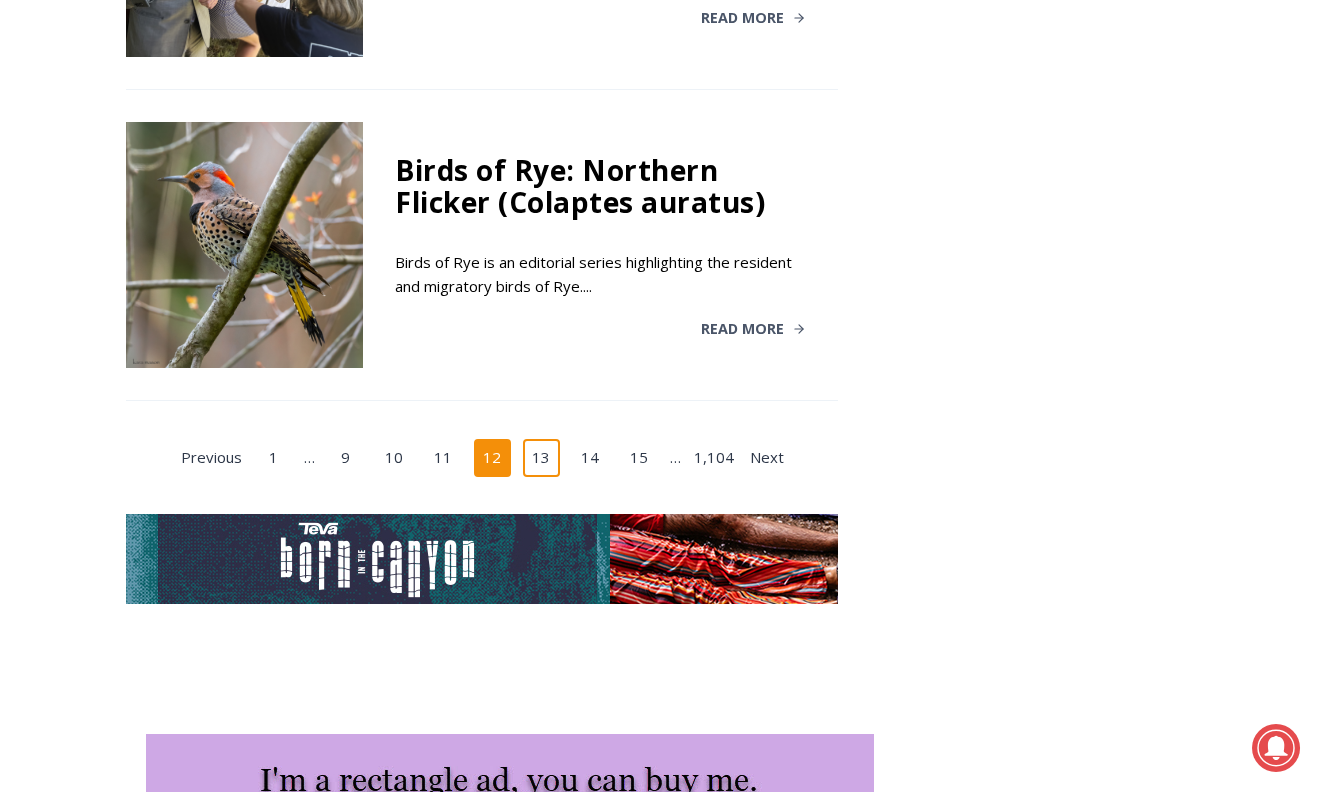 click on "13" at bounding box center (542, 458) 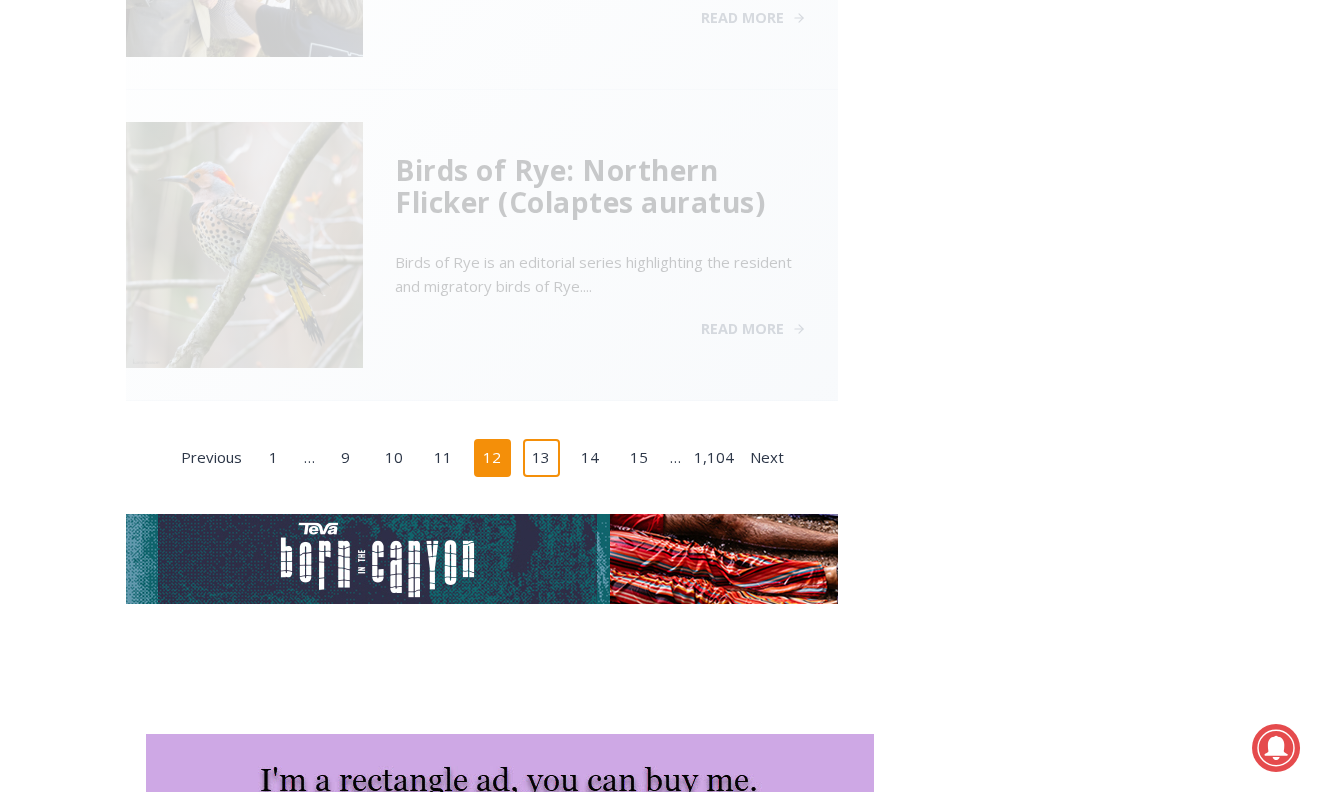 scroll, scrollTop: 804, scrollLeft: 0, axis: vertical 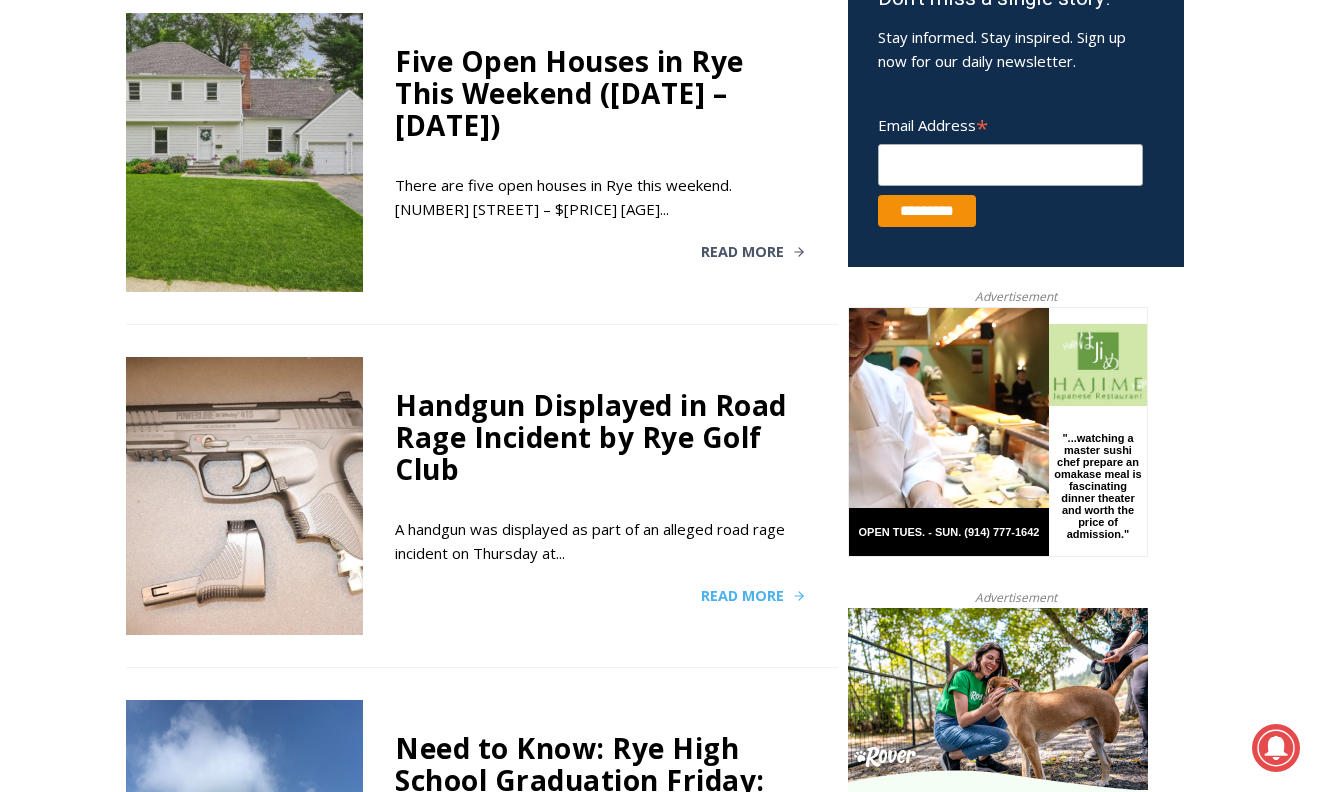 click on "Read More" at bounding box center [742, 596] 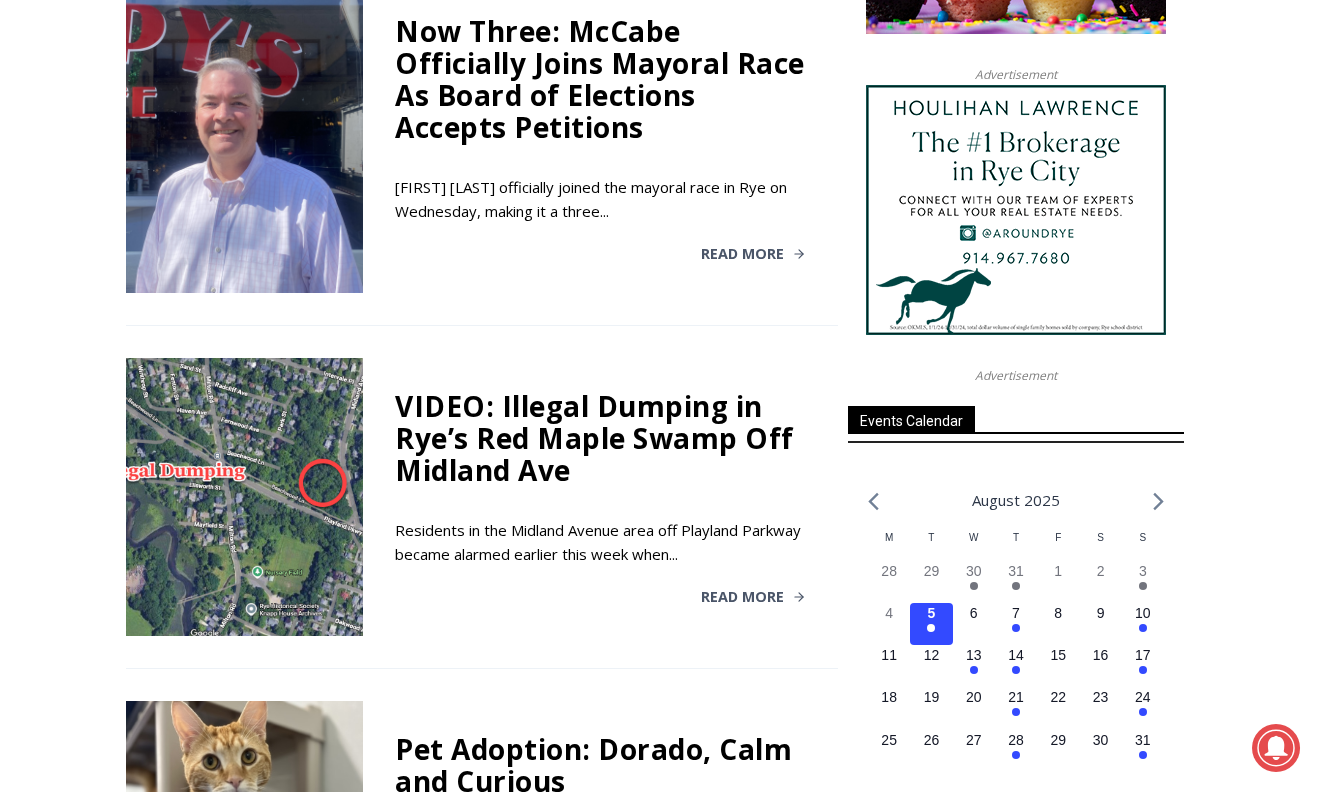 scroll, scrollTop: 1949, scrollLeft: 0, axis: vertical 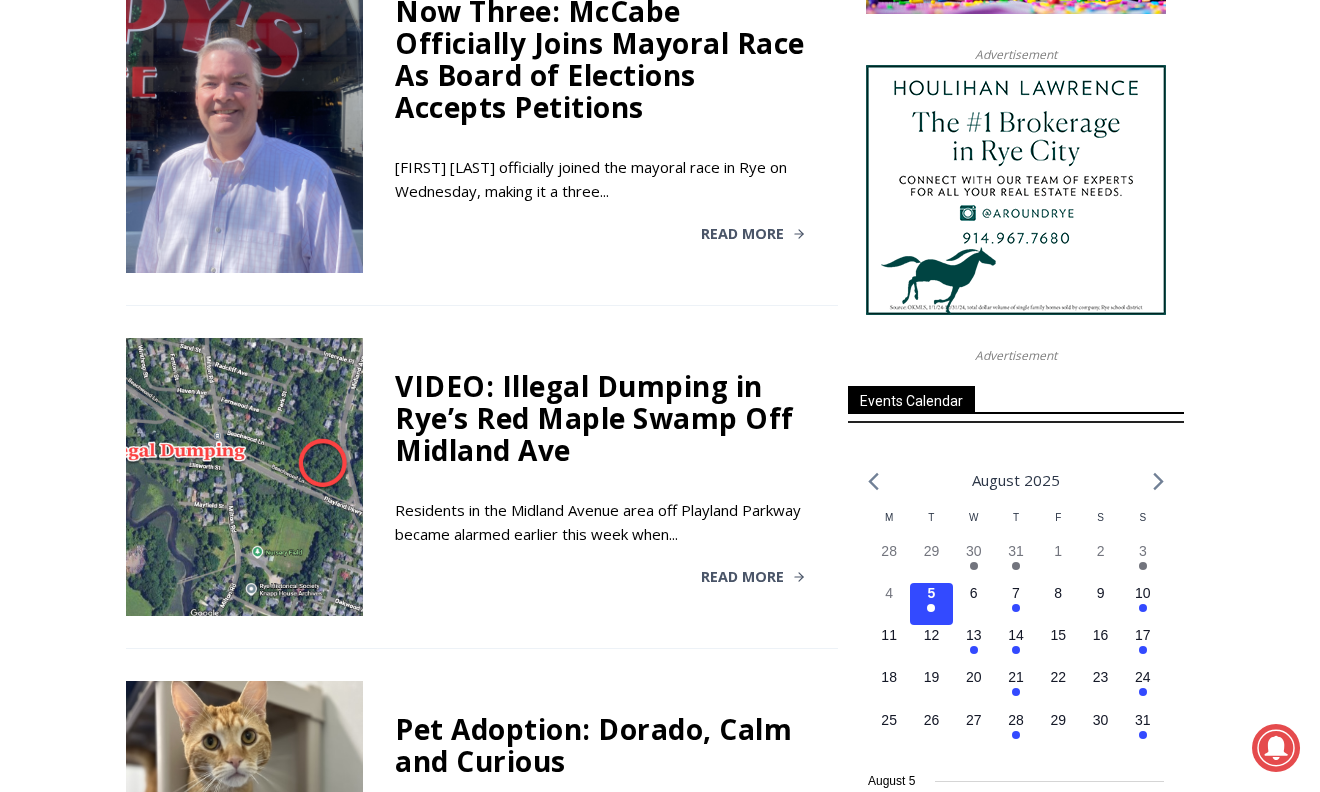 click on "VIDEO: Illegal Dumping in Rye’s Red Maple Swamp Off Midland Ave" at bounding box center [600, 418] 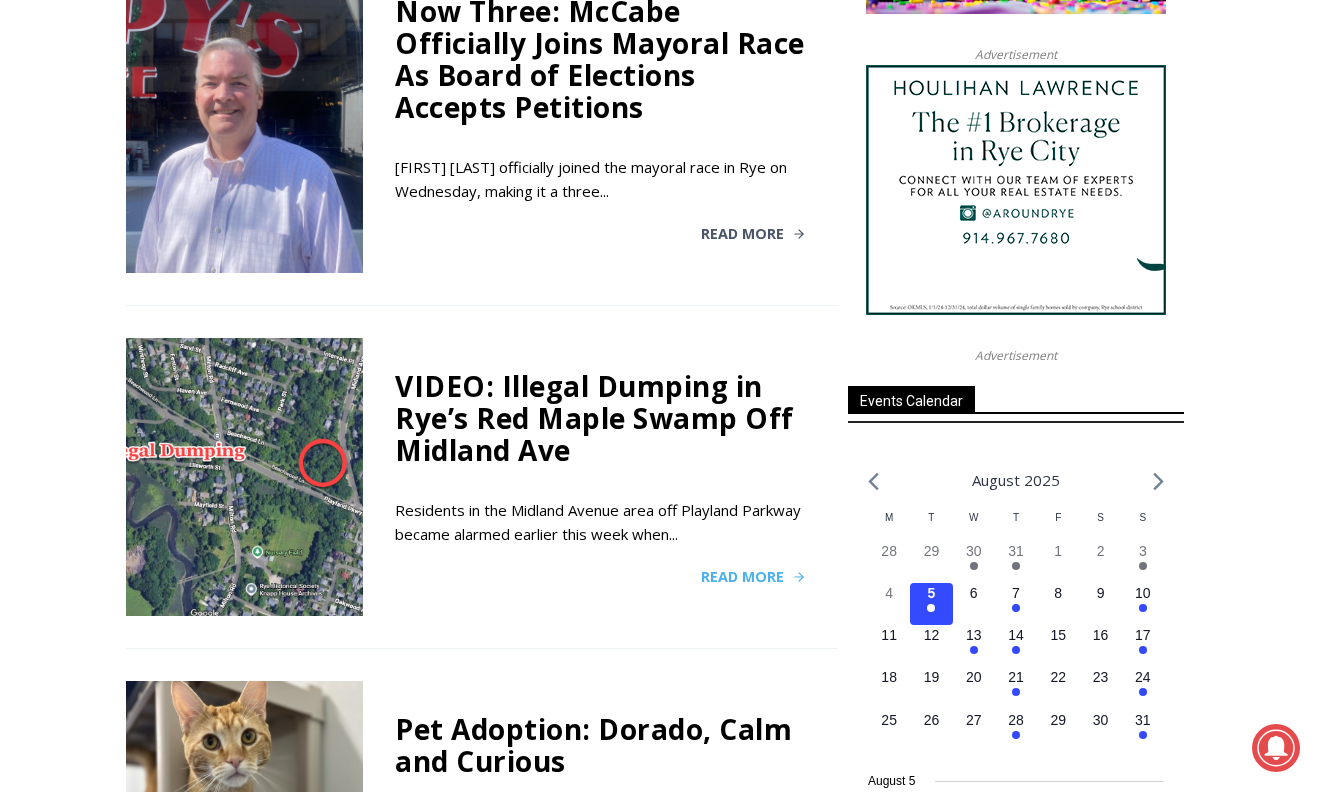click on "Read More" at bounding box center [742, 577] 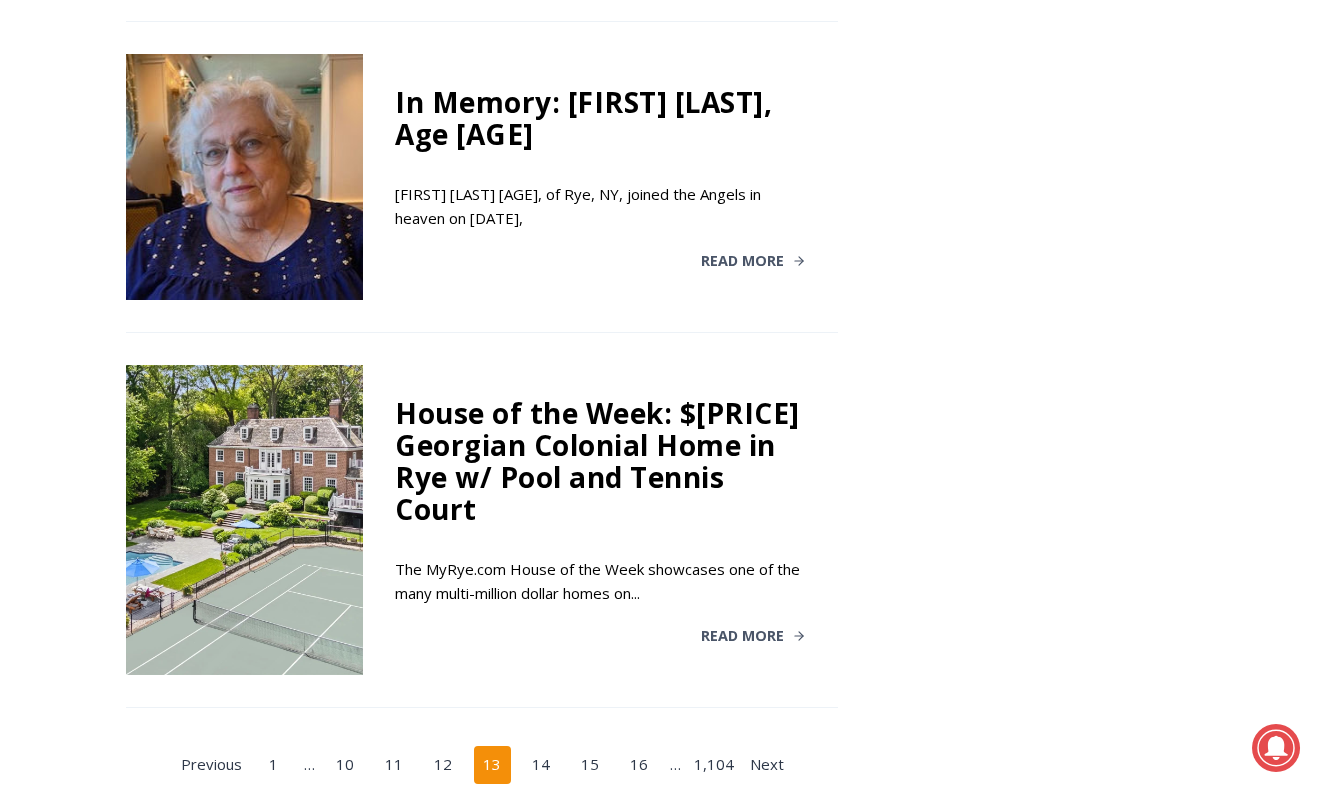 scroll, scrollTop: 3587, scrollLeft: 0, axis: vertical 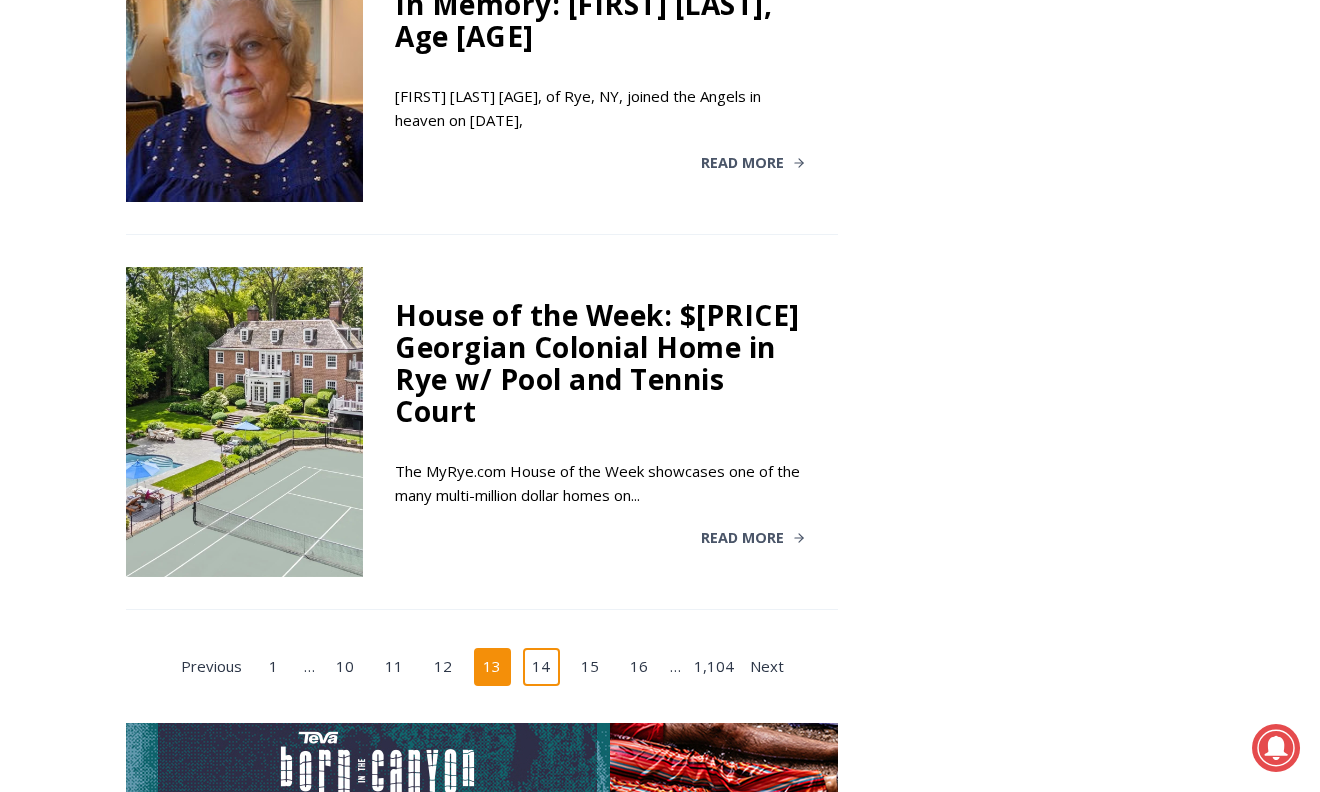 click on "14" at bounding box center (542, 667) 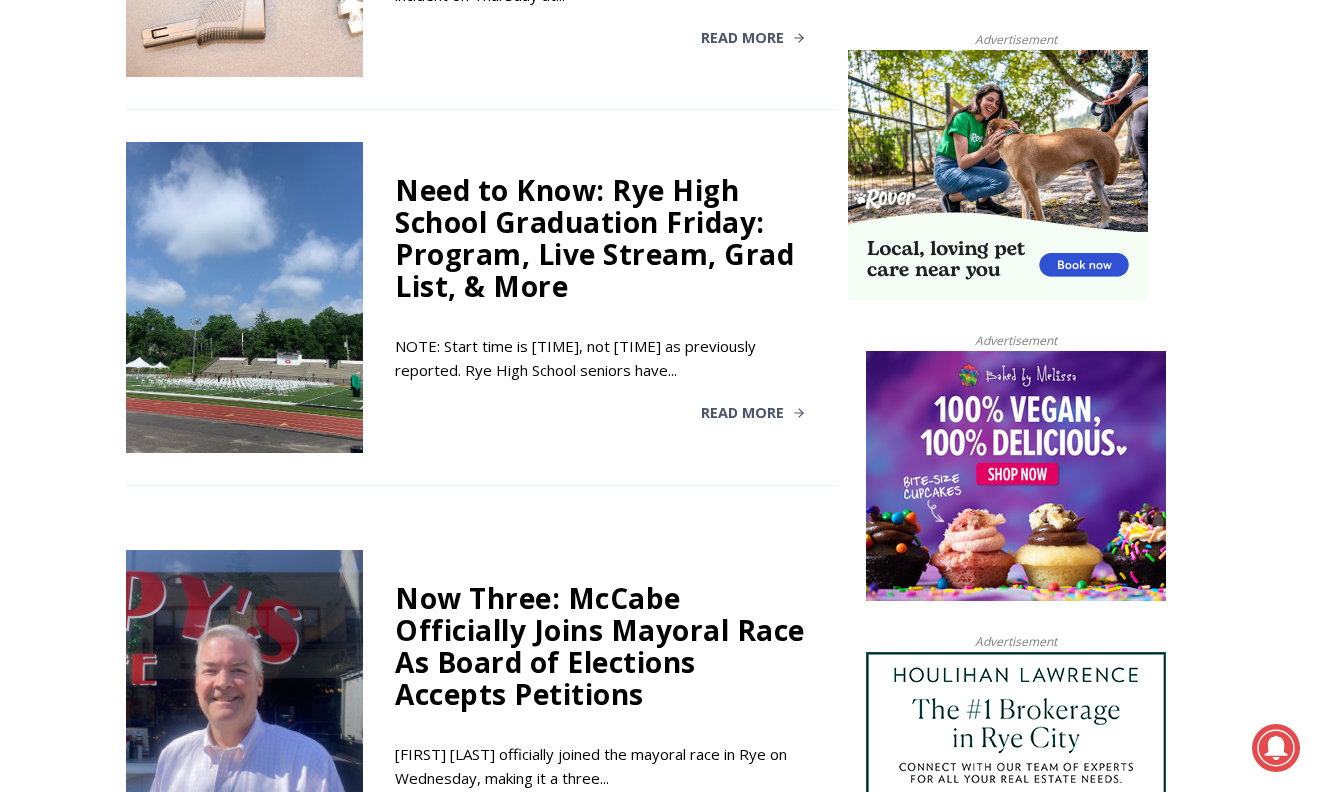 scroll, scrollTop: 804, scrollLeft: 0, axis: vertical 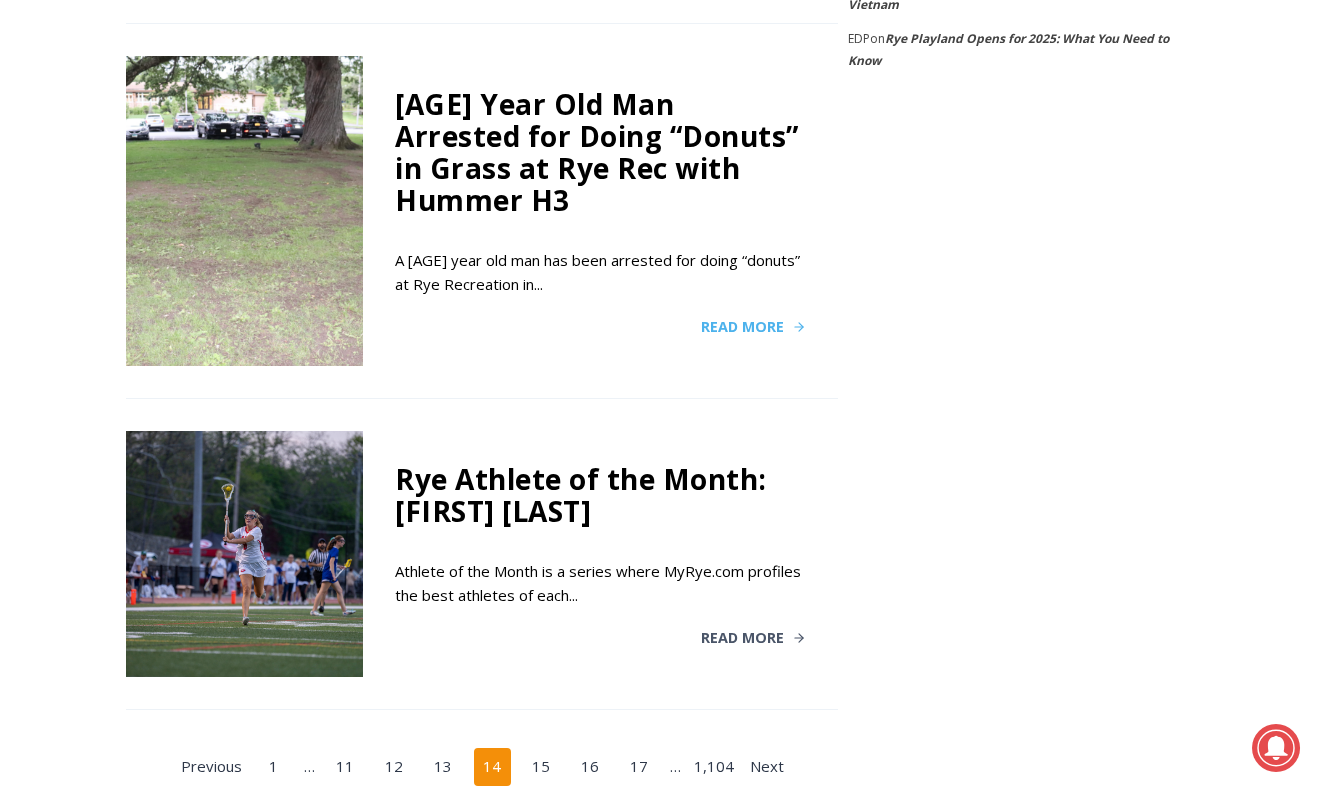 click on "Read More" at bounding box center (742, 327) 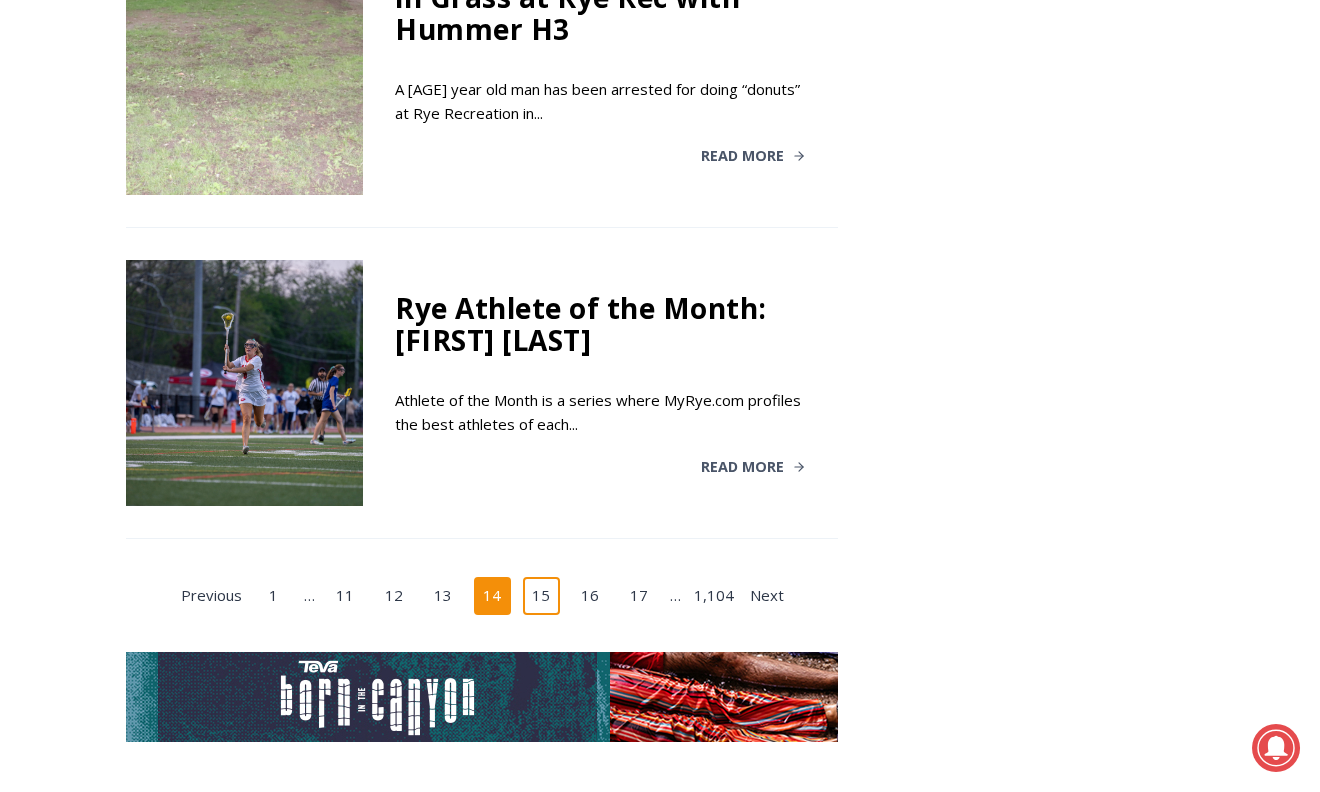 click on "15" at bounding box center [542, 596] 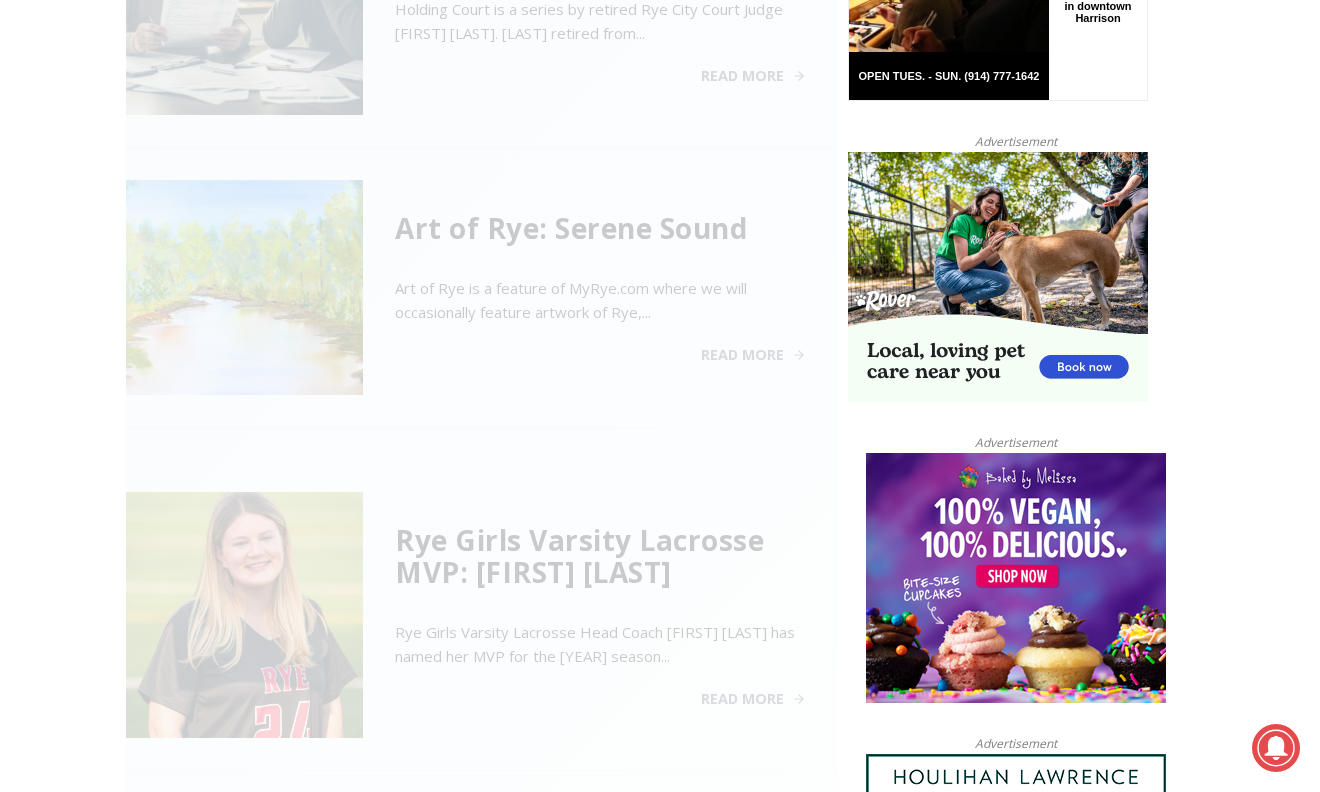 scroll, scrollTop: 804, scrollLeft: 0, axis: vertical 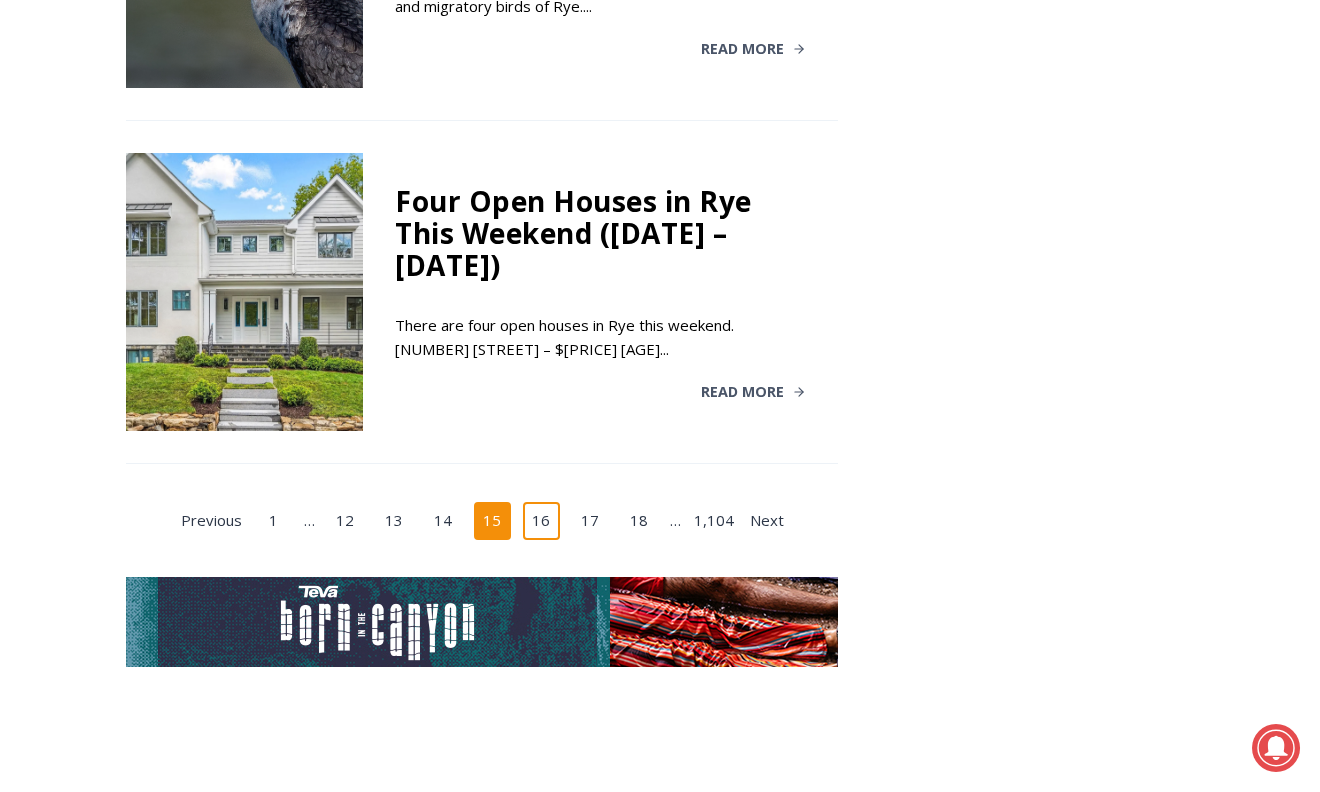 click on "16" at bounding box center [542, 521] 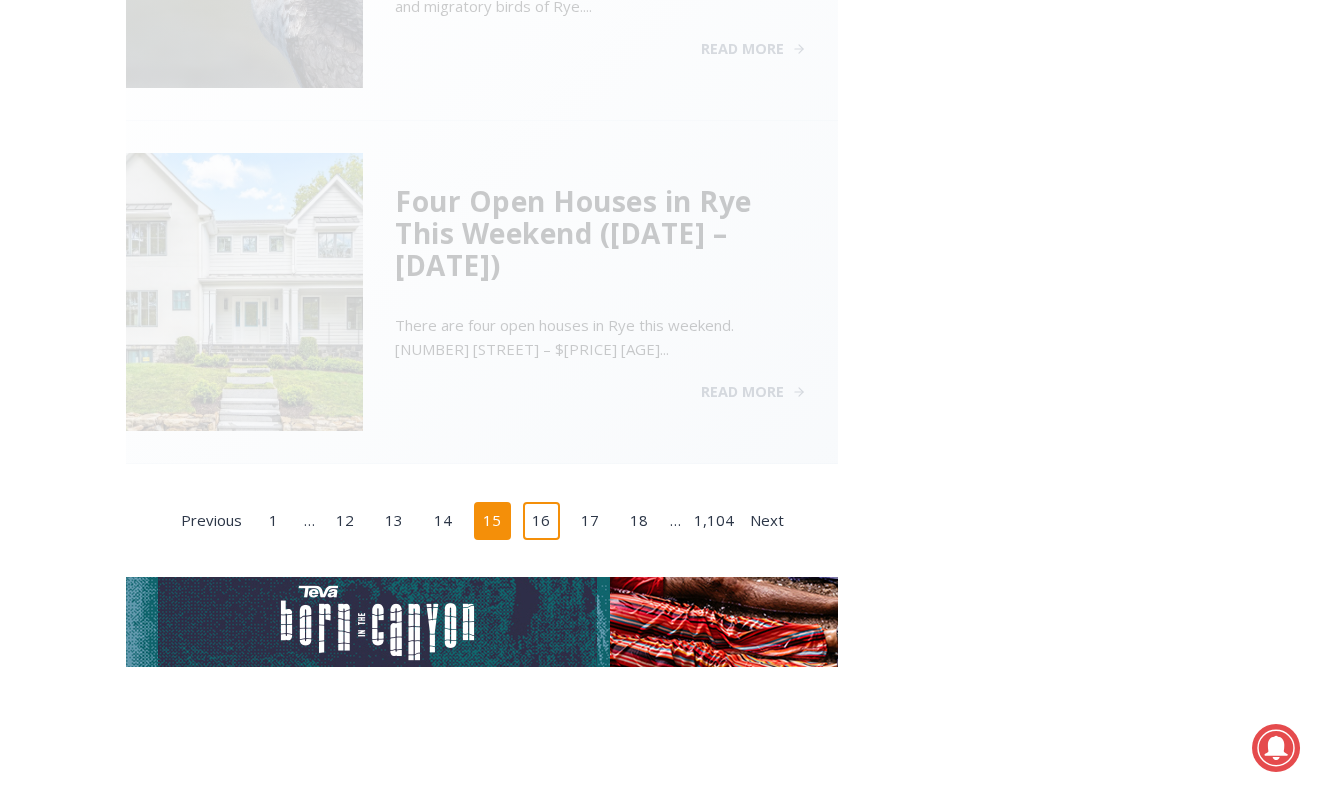 scroll, scrollTop: 804, scrollLeft: 0, axis: vertical 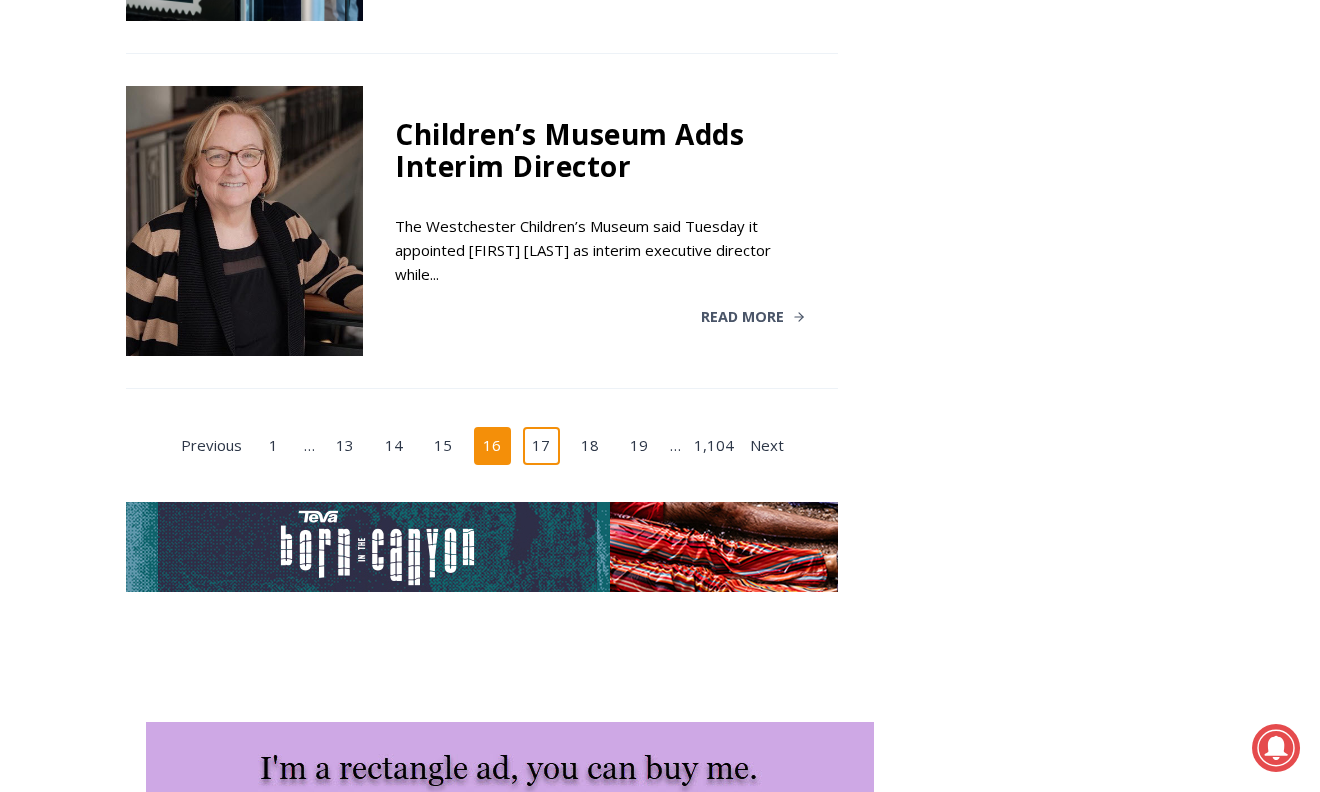 click on "17" at bounding box center (542, 446) 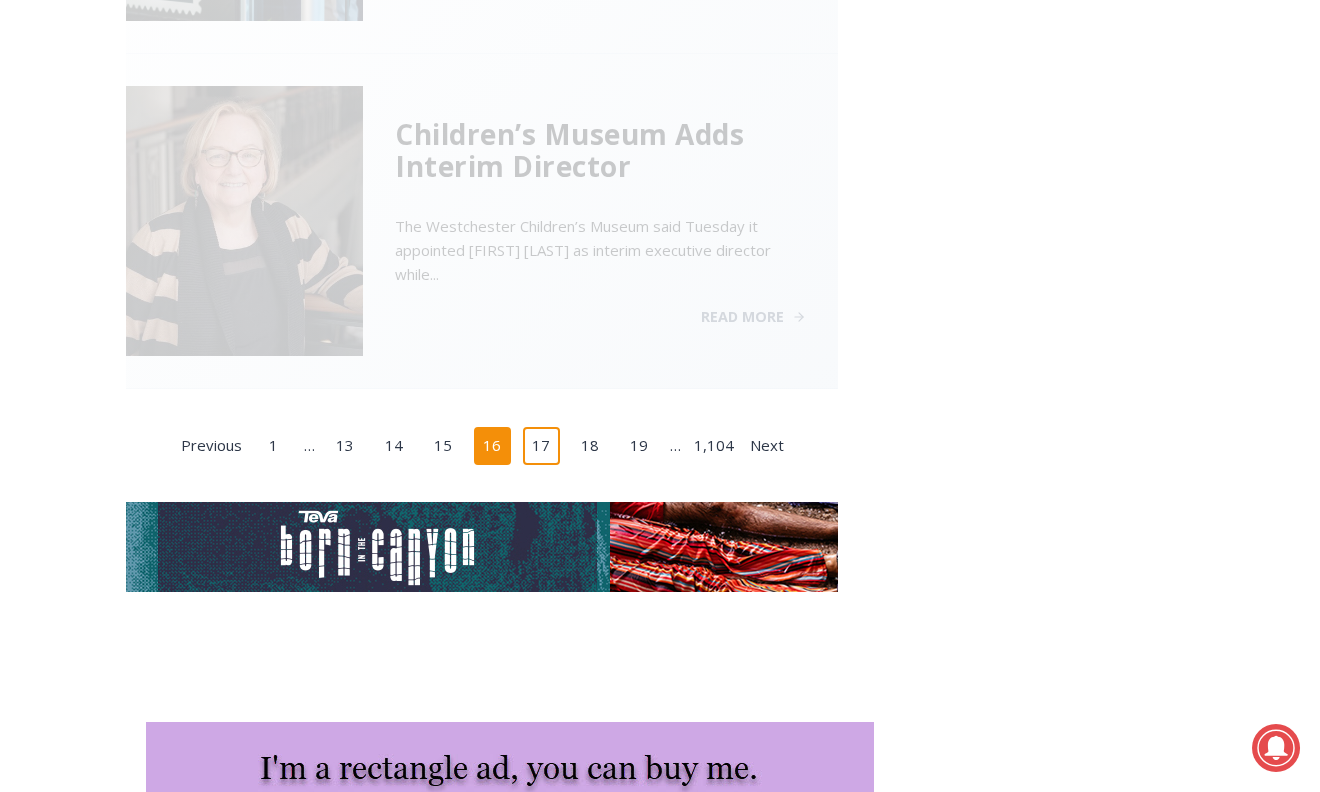 scroll, scrollTop: 804, scrollLeft: 0, axis: vertical 